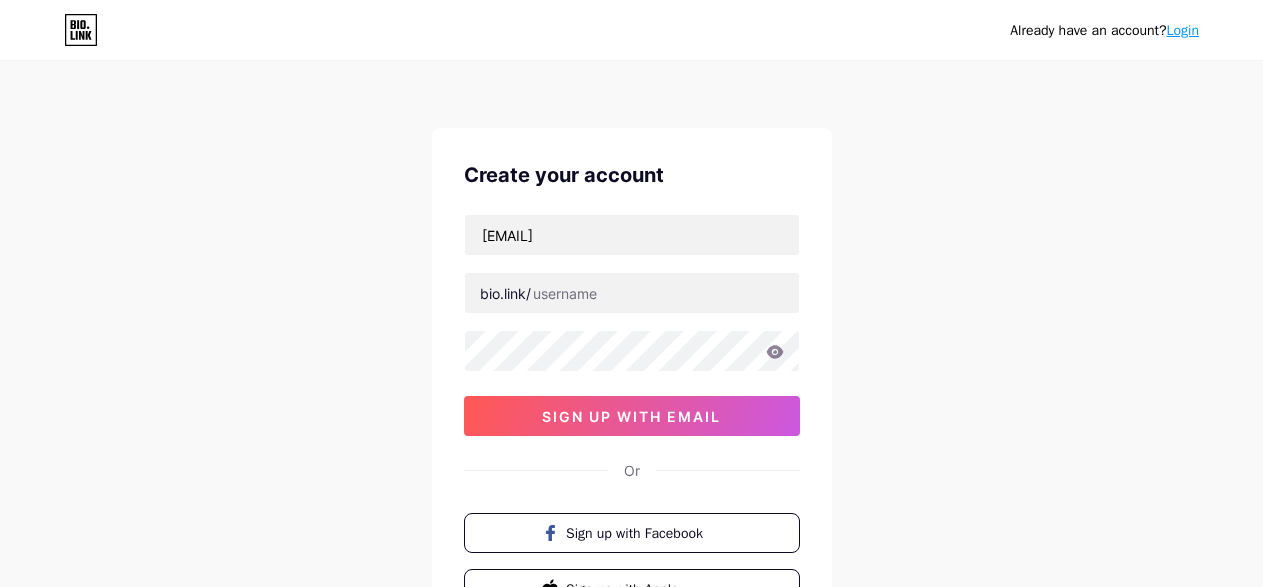 scroll, scrollTop: 0, scrollLeft: 0, axis: both 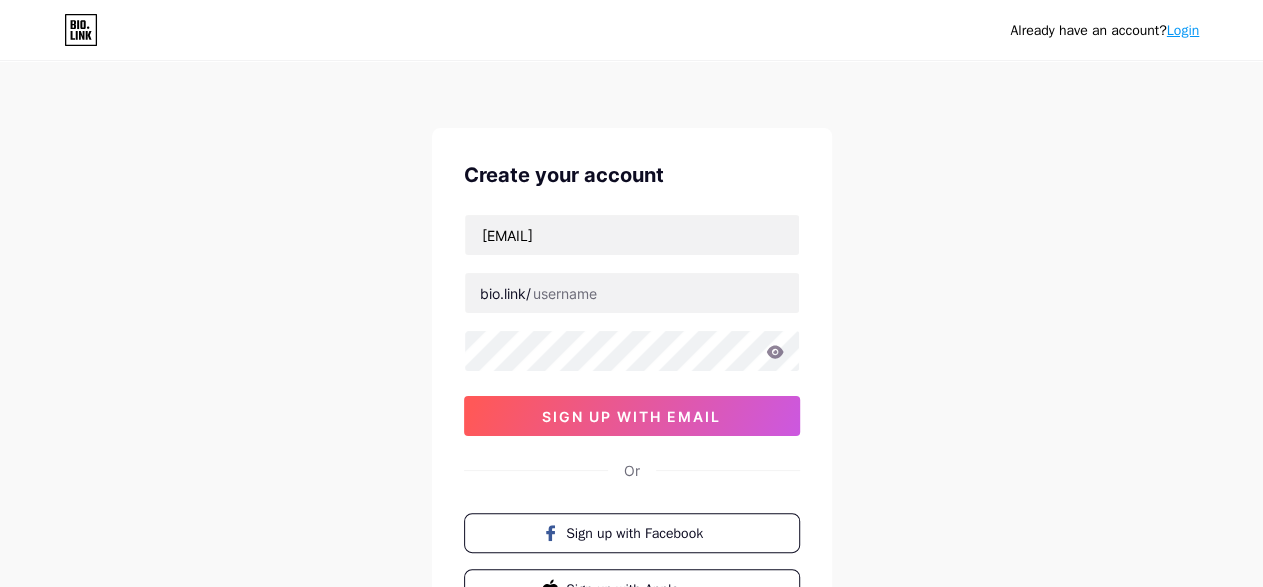 type on "[EMAIL]" 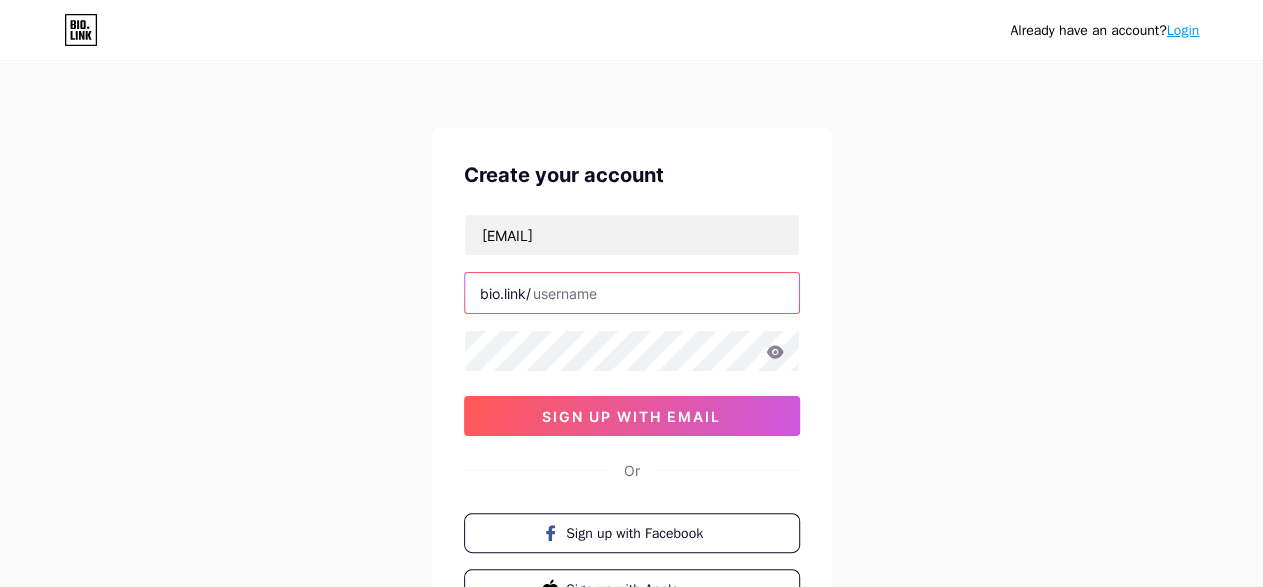click at bounding box center (632, 293) 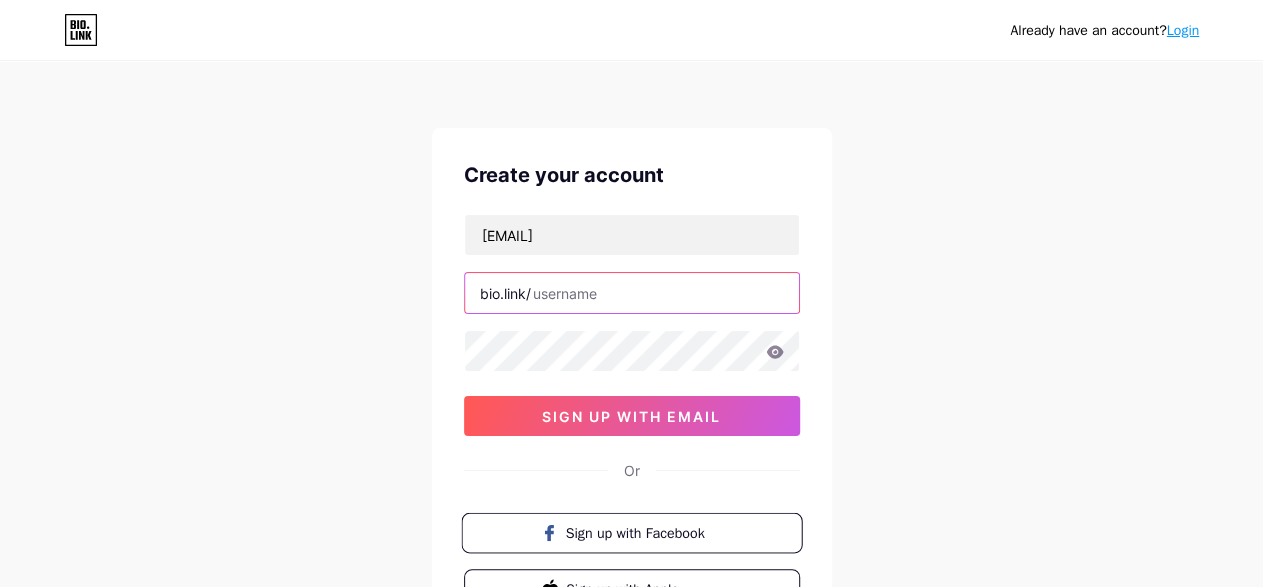 paste on "asbestostesting1" 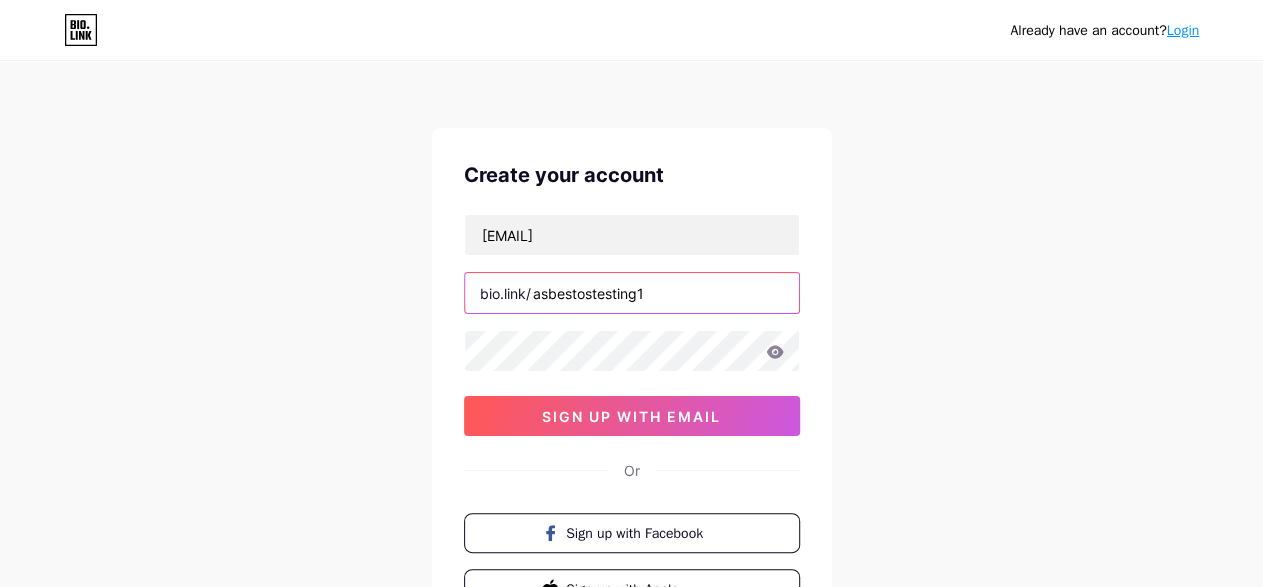 type on "asbestostesting1" 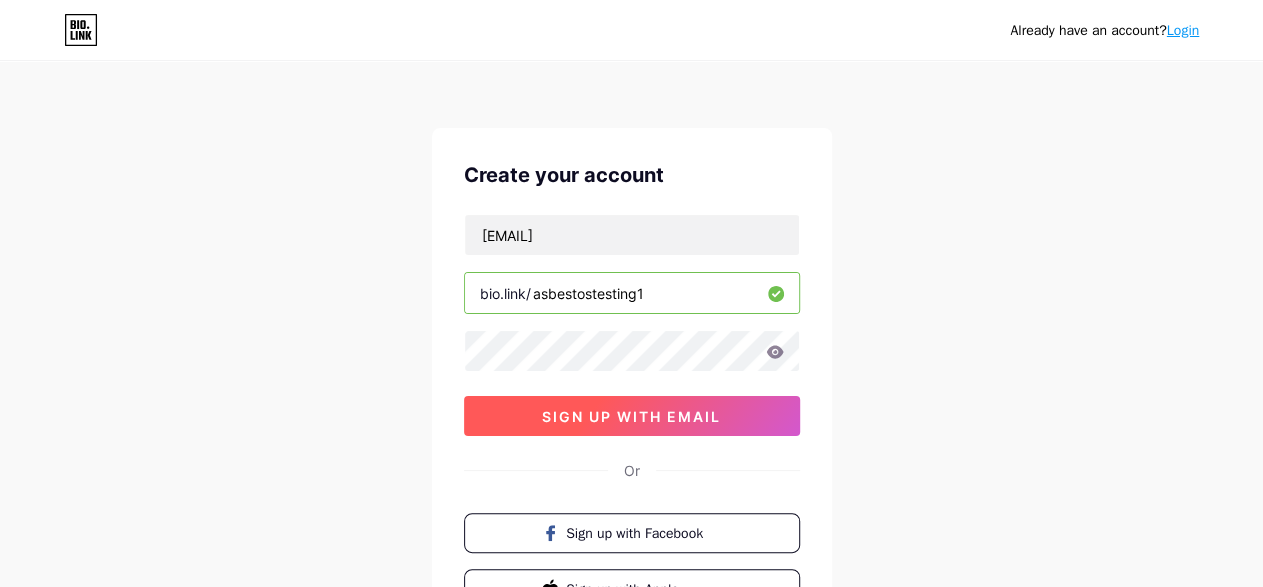 click on "sign up with email" at bounding box center (631, 416) 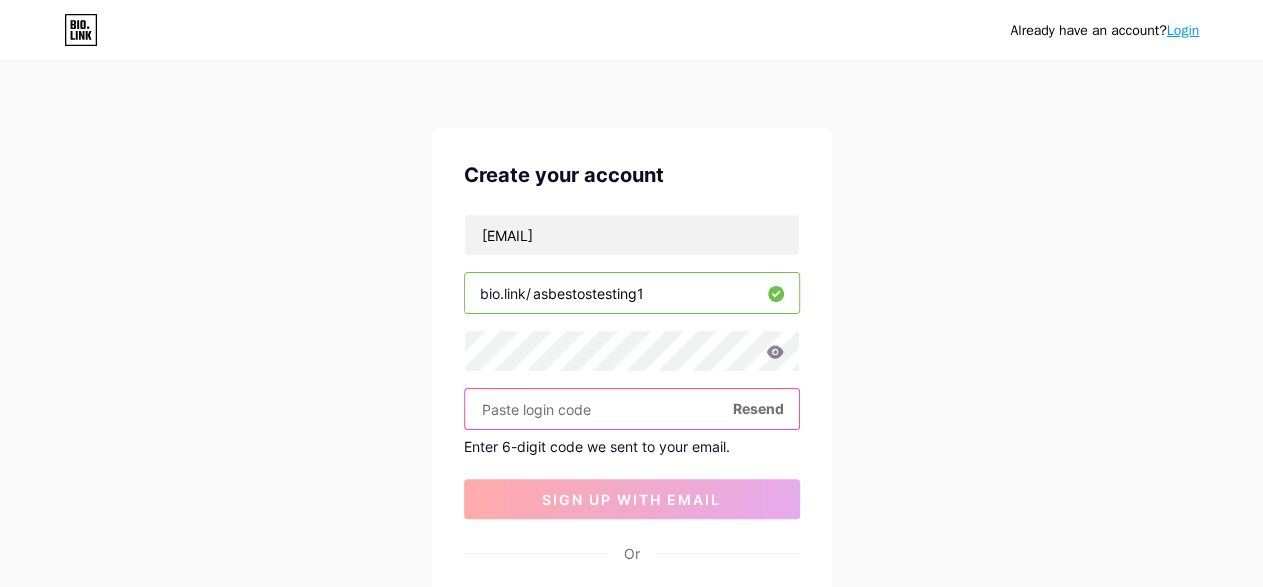 paste on "130936" 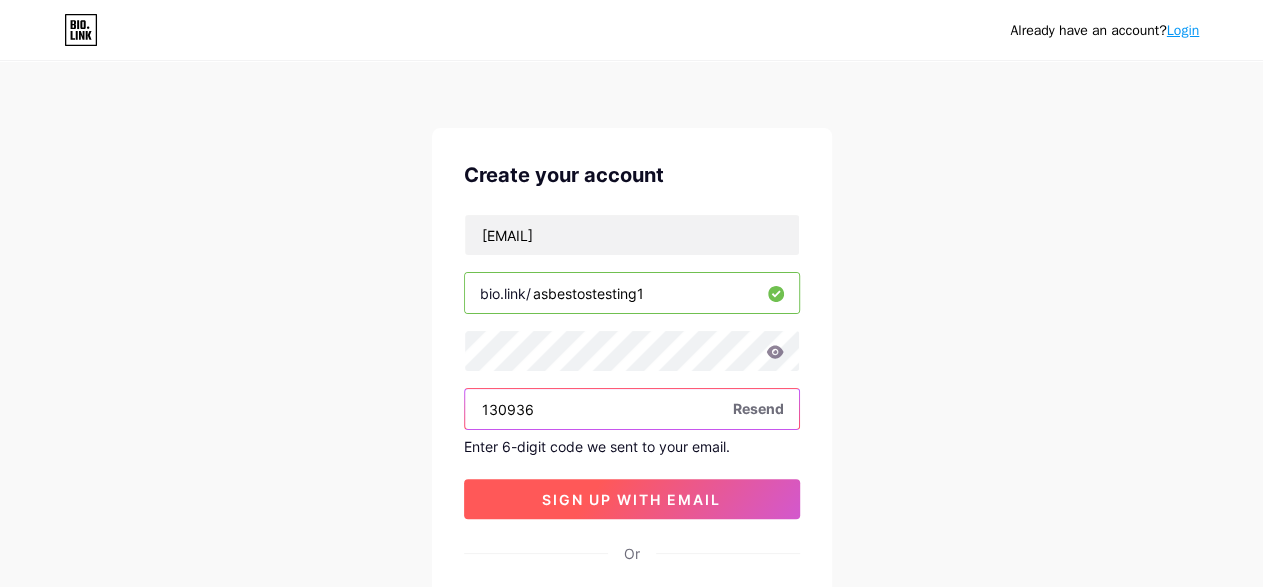 type on "130936" 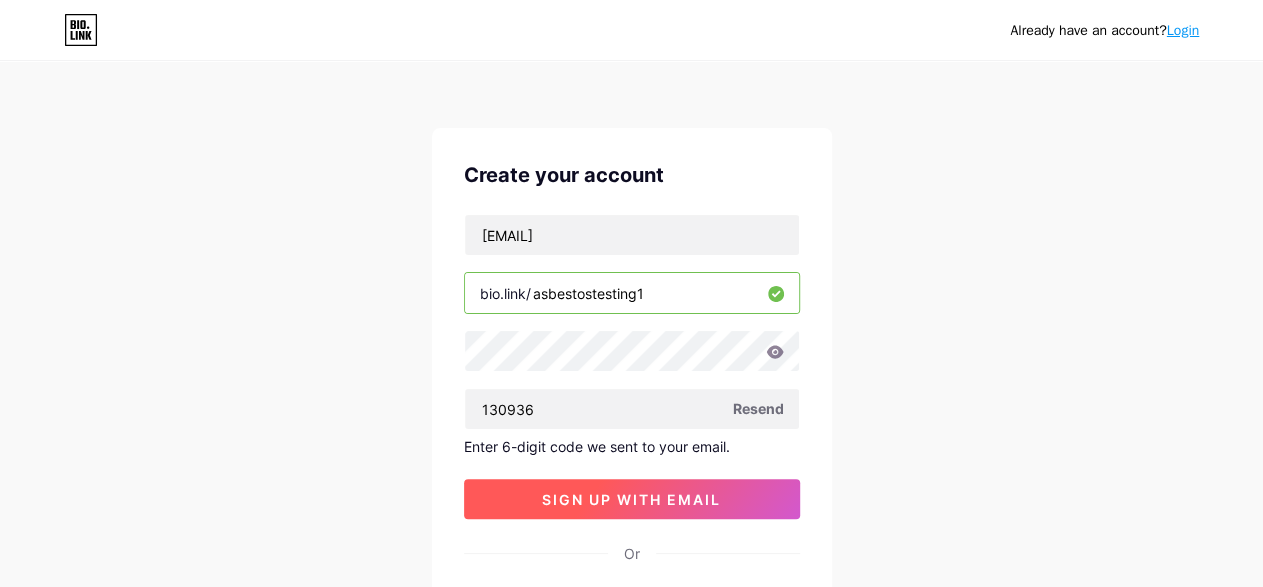 click on "sign up with email" at bounding box center (631, 499) 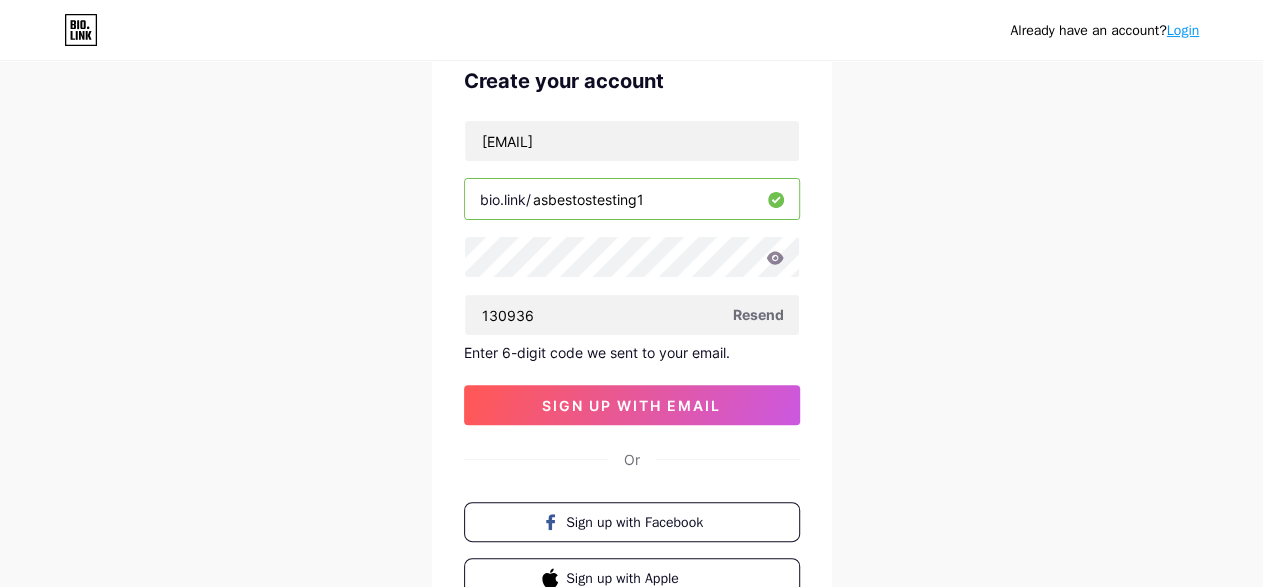 scroll, scrollTop: 104, scrollLeft: 0, axis: vertical 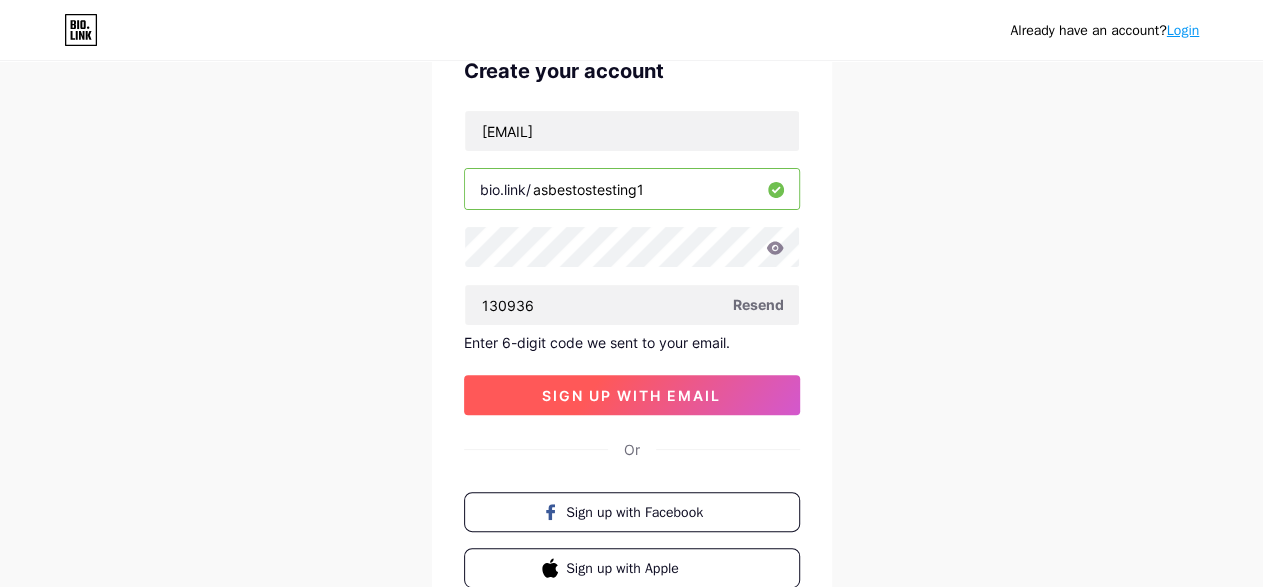 click on "sign up with email" at bounding box center [631, 395] 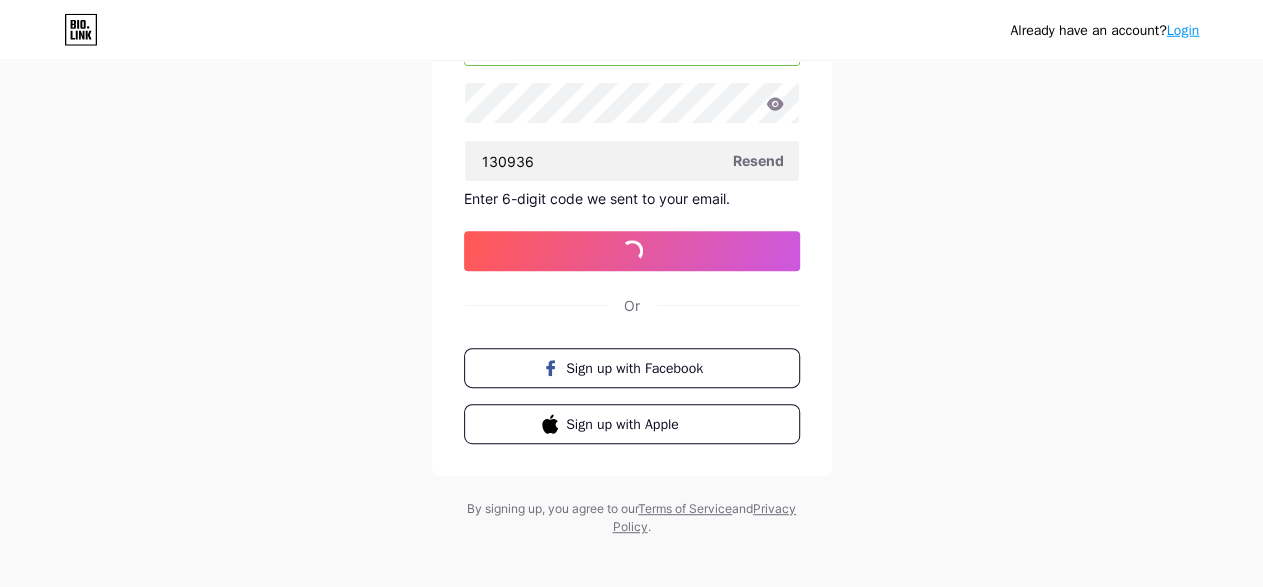 scroll, scrollTop: 258, scrollLeft: 0, axis: vertical 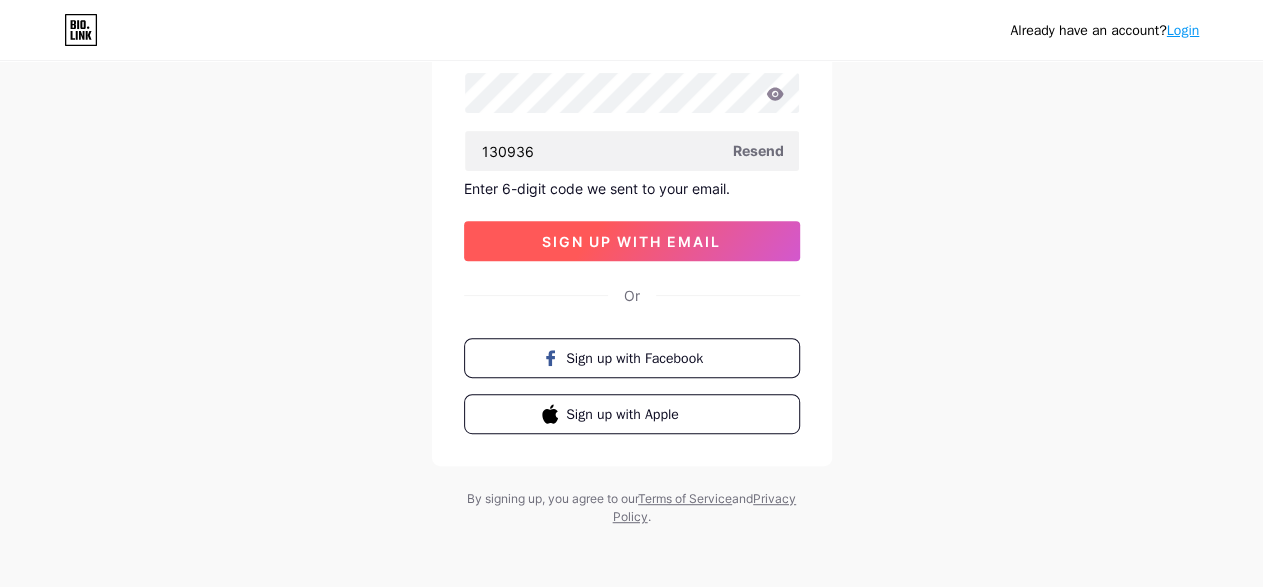 click on "sign up with email" at bounding box center (632, 241) 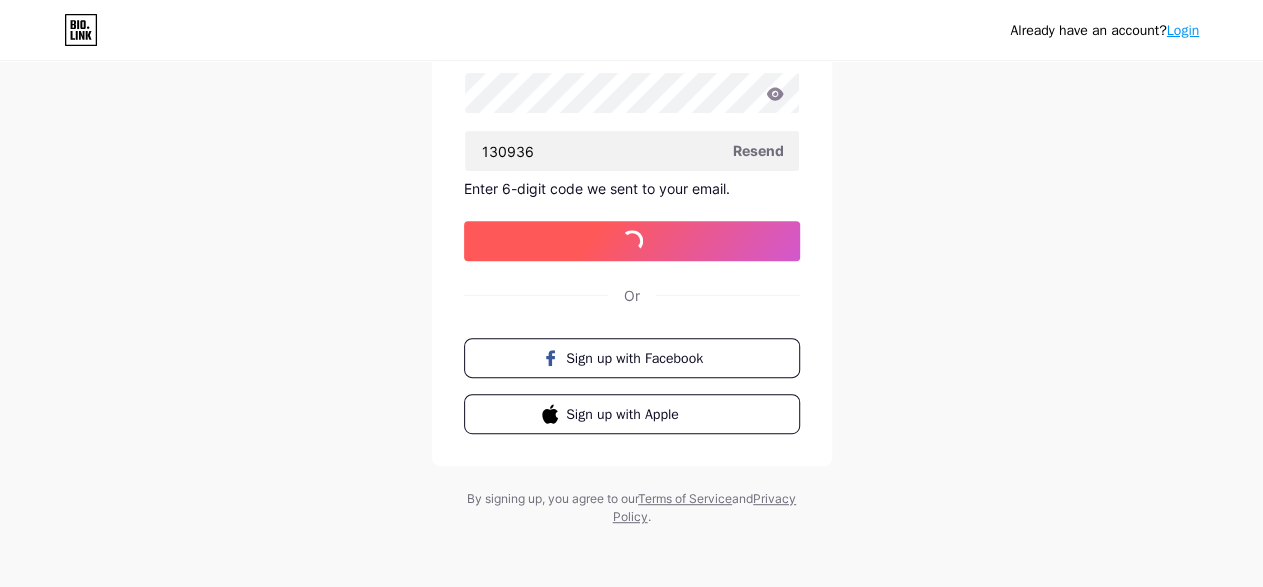 click at bounding box center [631, 241] 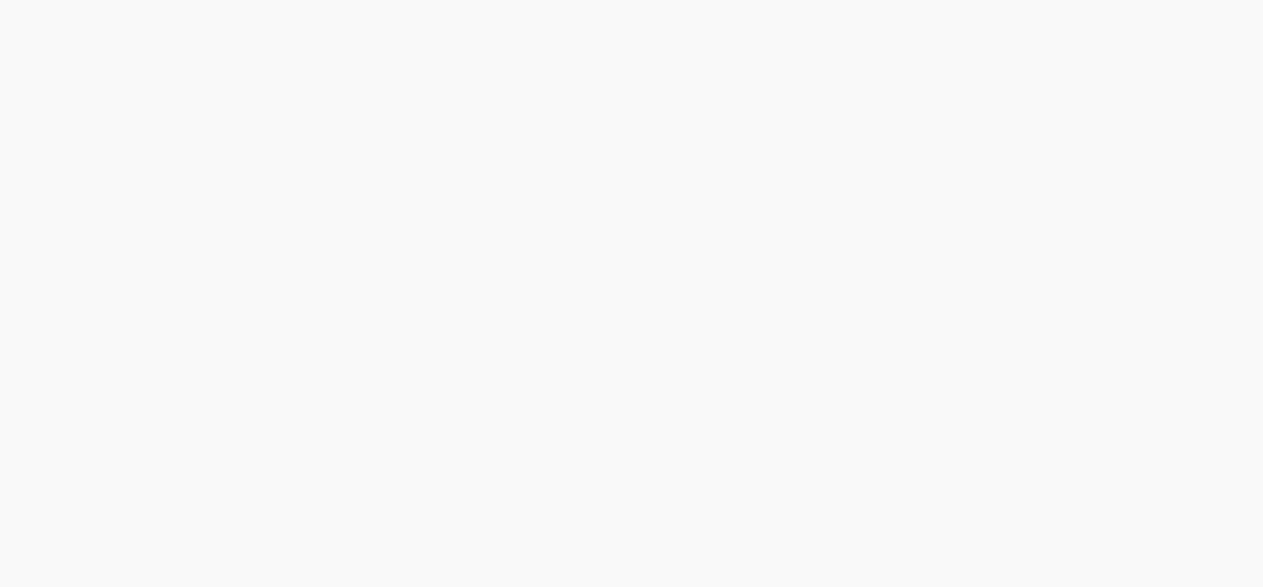 scroll, scrollTop: 0, scrollLeft: 0, axis: both 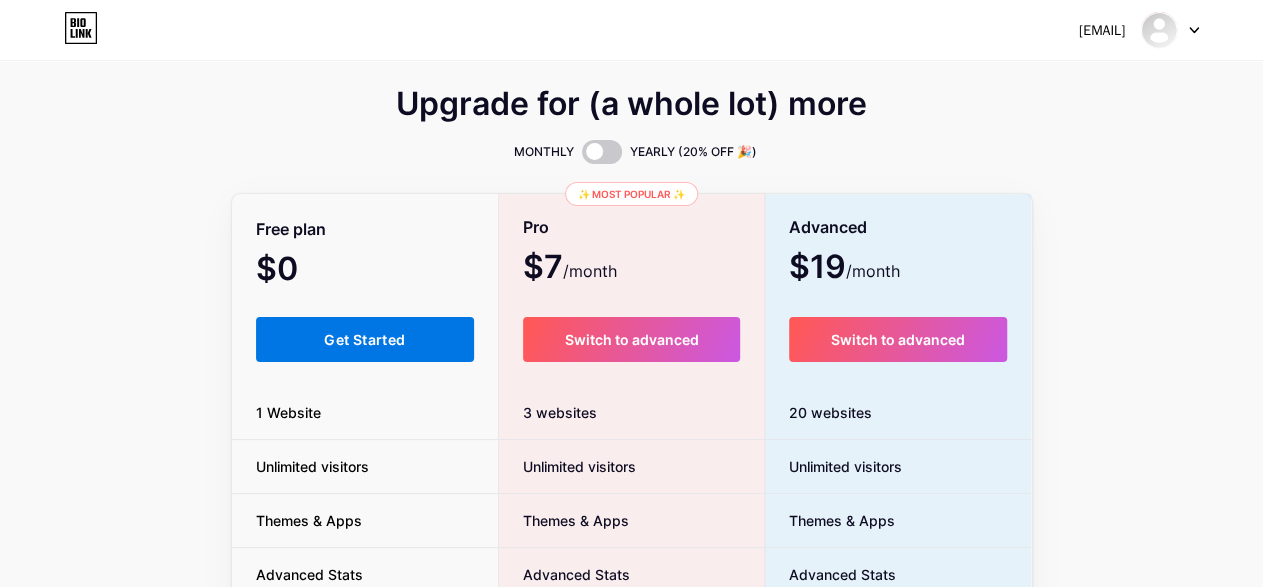 click on "Get Started" at bounding box center (365, 339) 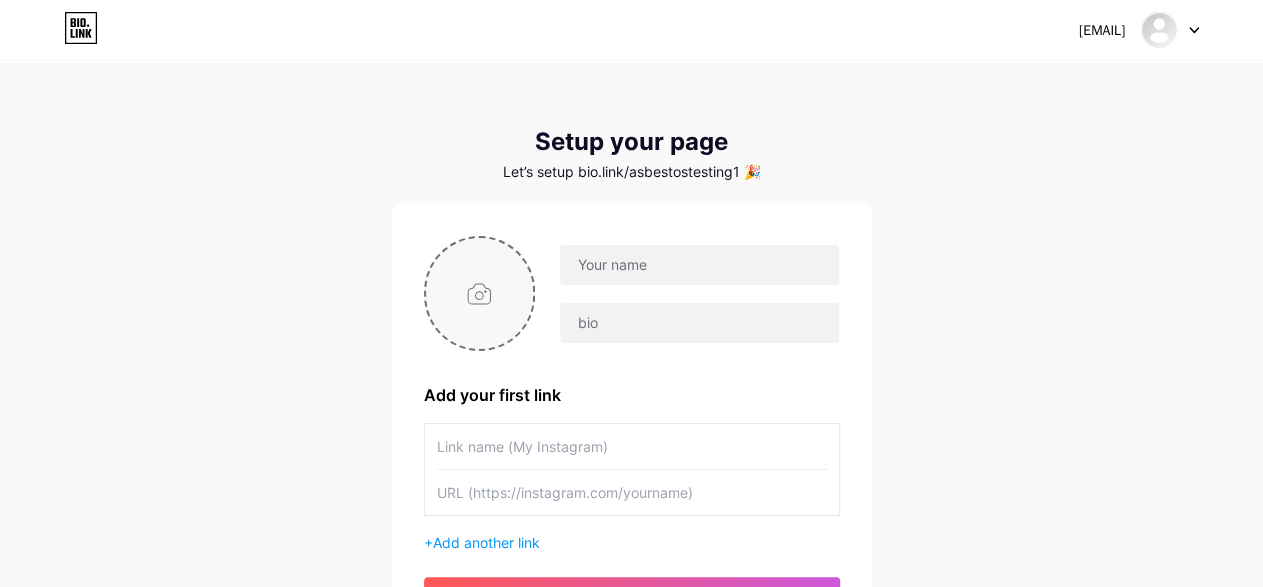 click at bounding box center [480, 293] 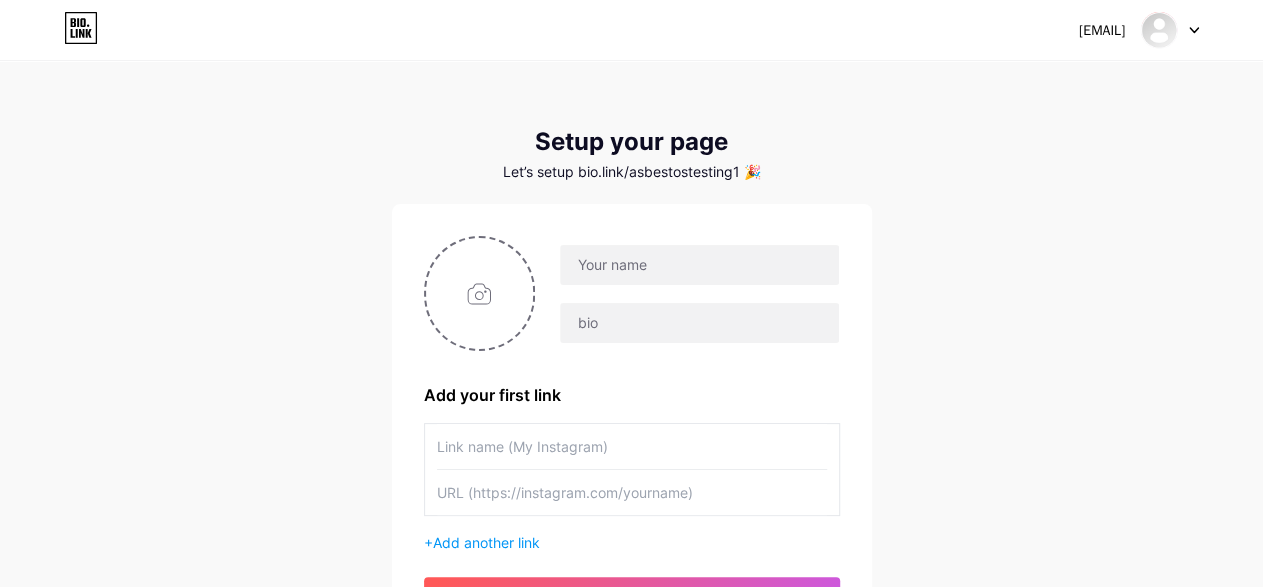 type on "C:\fakepath\logo.png" 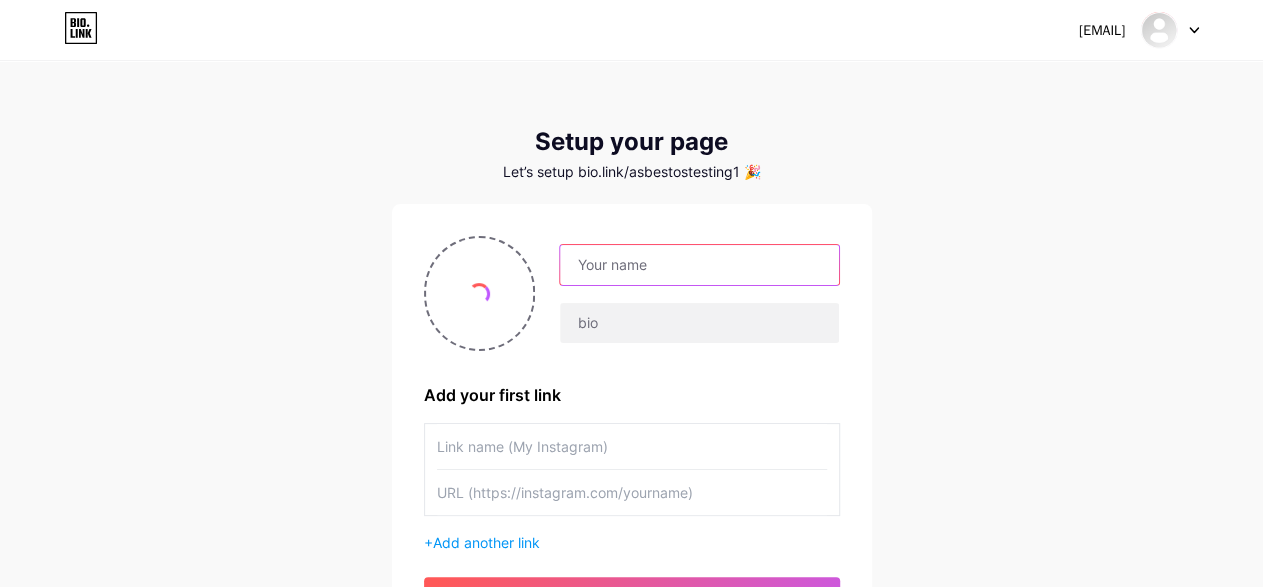 click at bounding box center (699, 265) 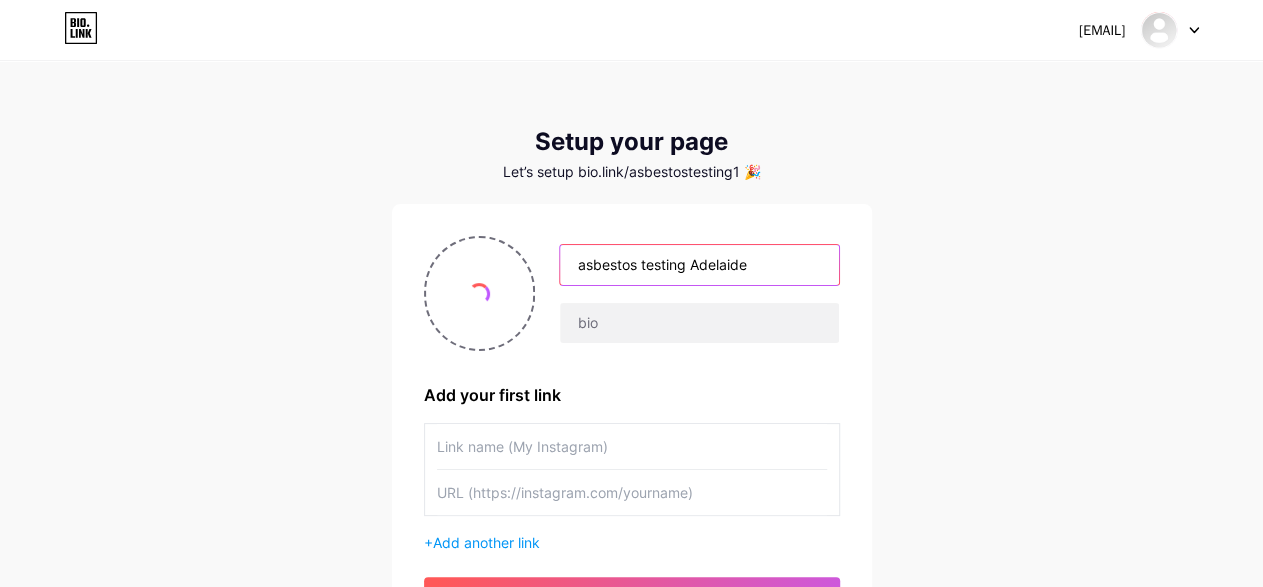 click on "asbestos testing Adelaide" at bounding box center [699, 265] 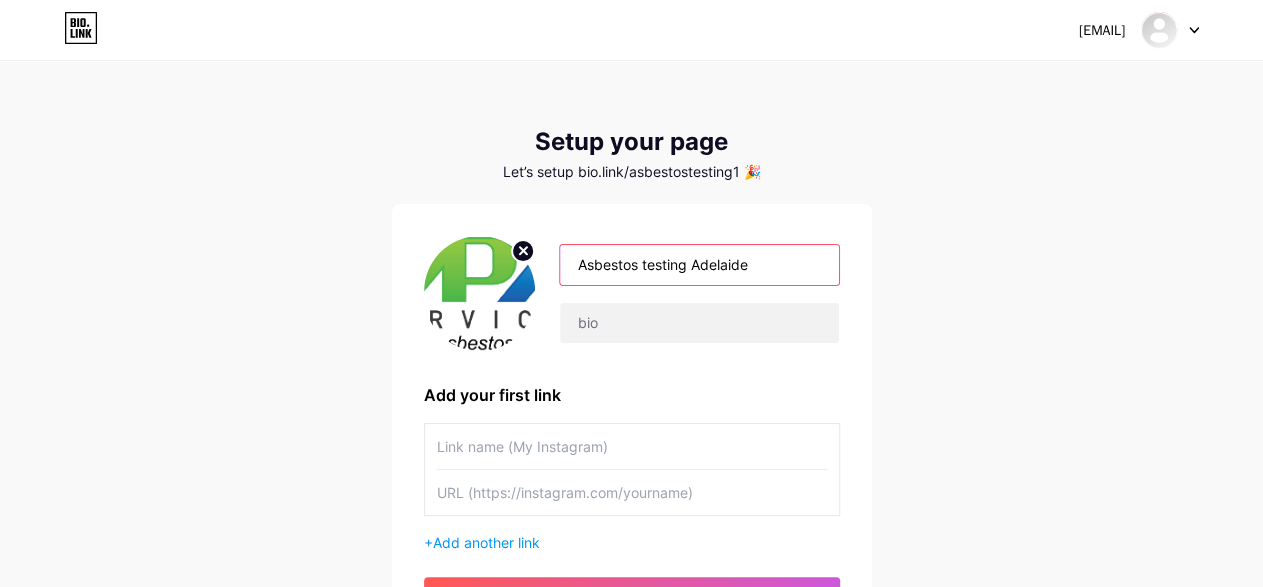 click on "Asbestos testing Adelaide" at bounding box center (699, 265) 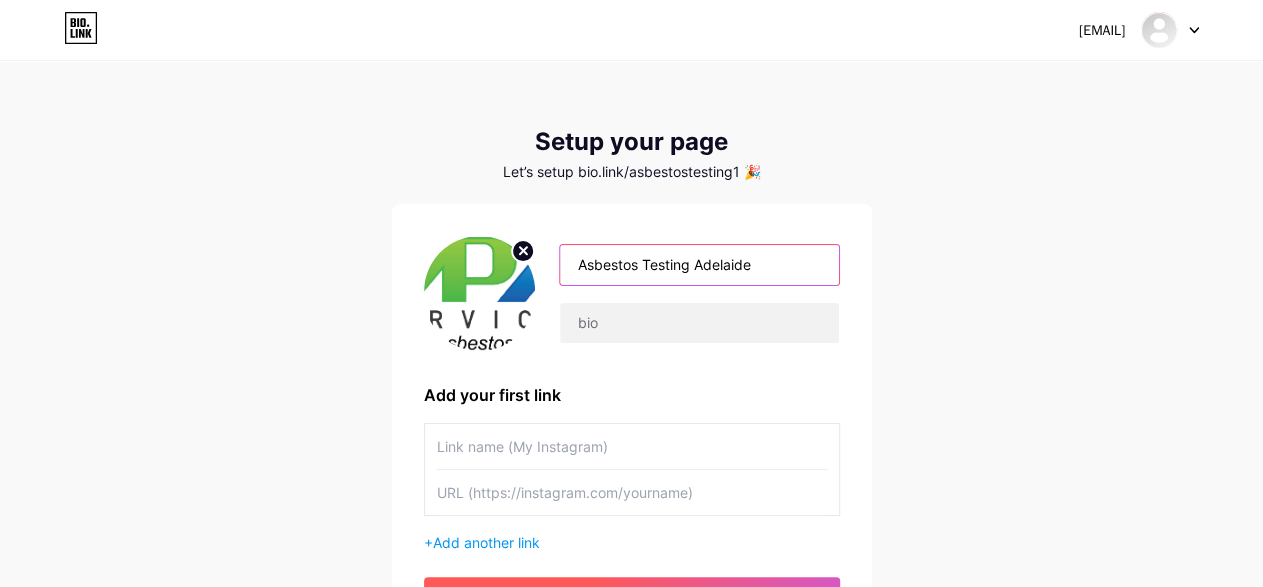 type on "Asbestos Testing Adelaide" 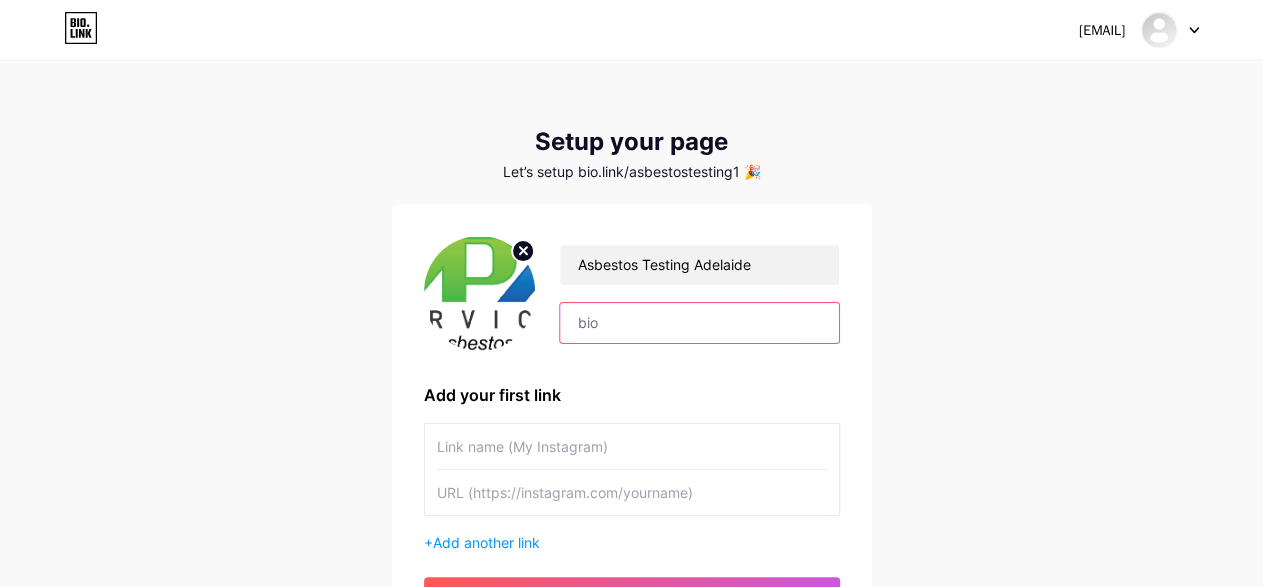 click at bounding box center (699, 323) 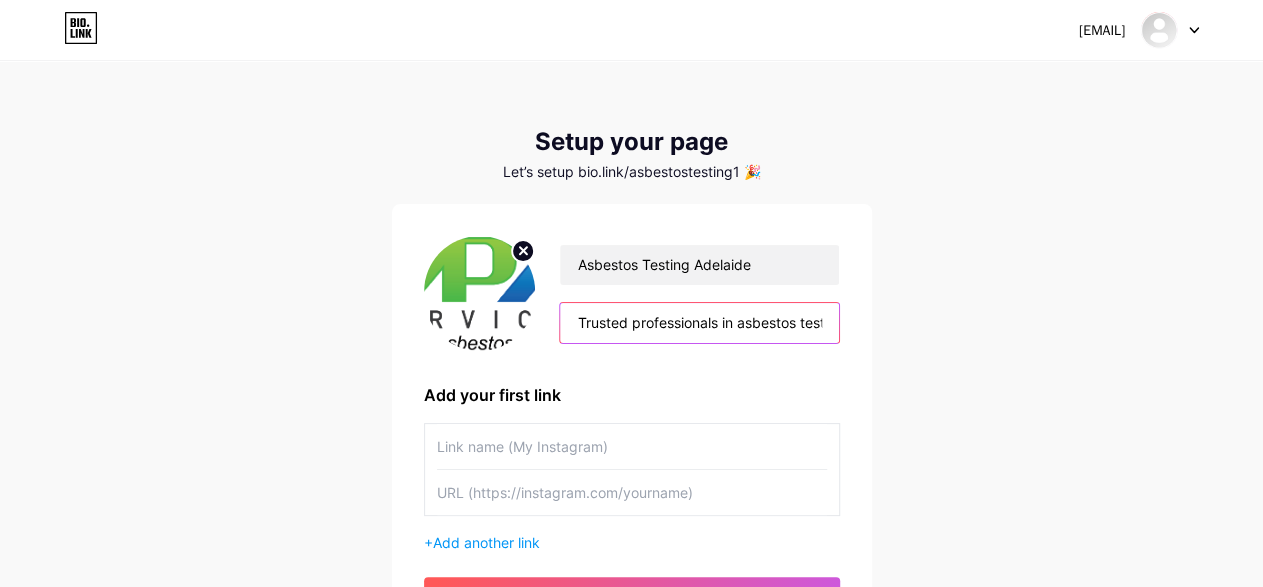 scroll, scrollTop: 0, scrollLeft: 503, axis: horizontal 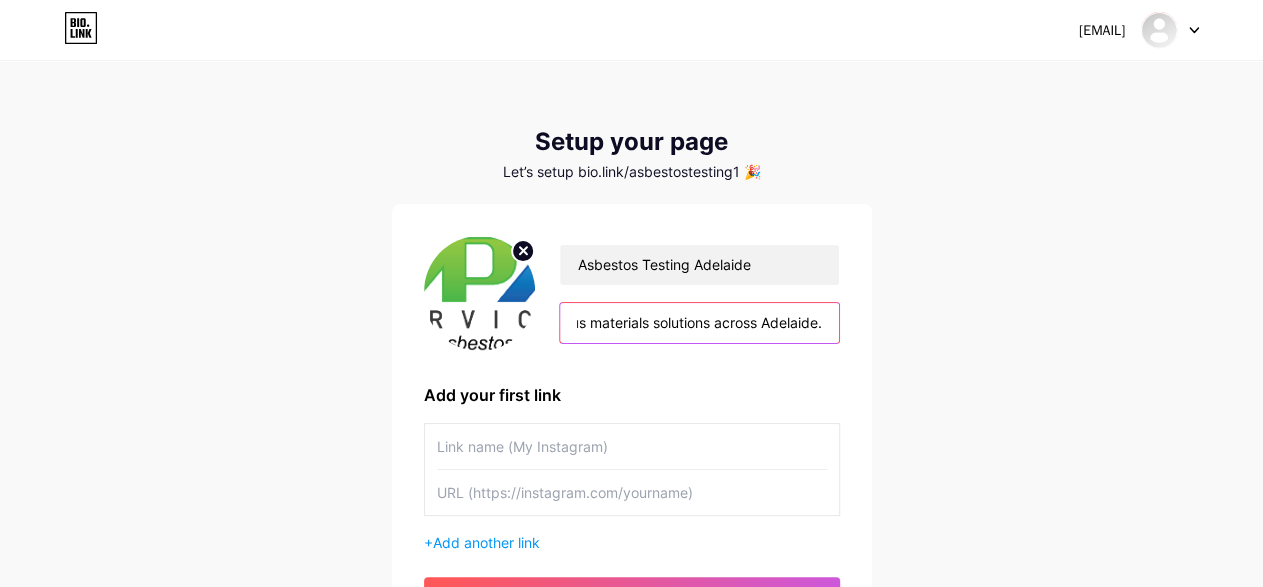 type on "Trusted professionals in asbestos testing, asbestos sampling, and hazardous materials solutions across Adelaide." 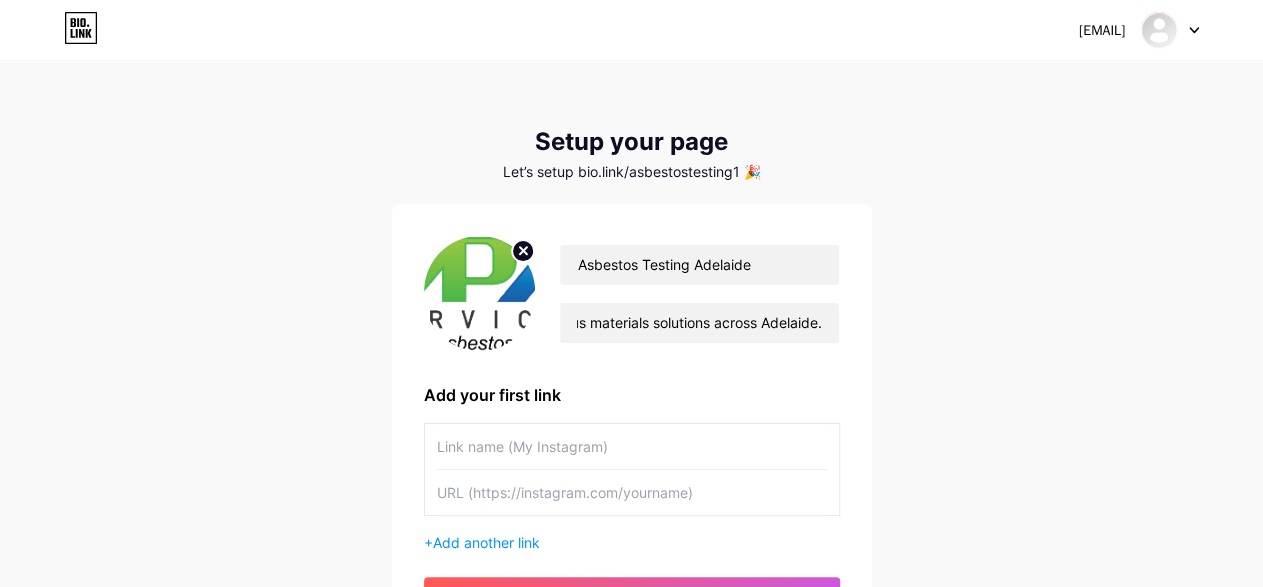 click on "[EMAIL] Dashboard Logout Setup your page Let’s setup bio.link/asbestostesting1 🎉 Asbestos Testing Adelaide Trusted professionals in asbestos testing, asbestos sampling, and hazardous materials solutions across Adelaide. Add your first link + Add another link get started" at bounding box center [631, 356] 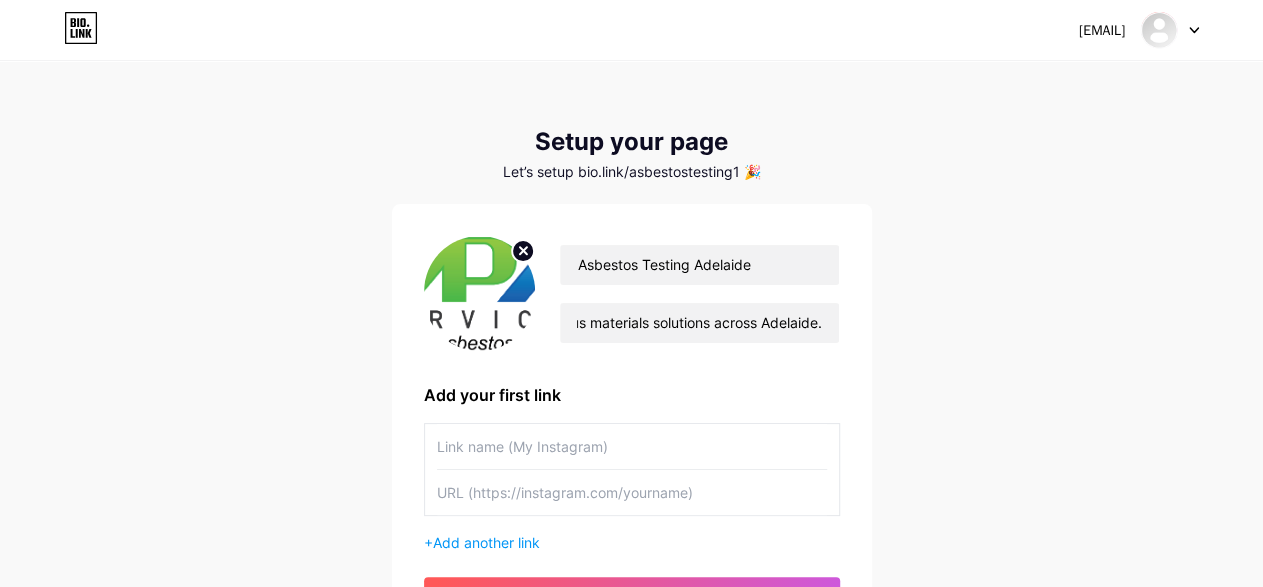 click at bounding box center [632, 446] 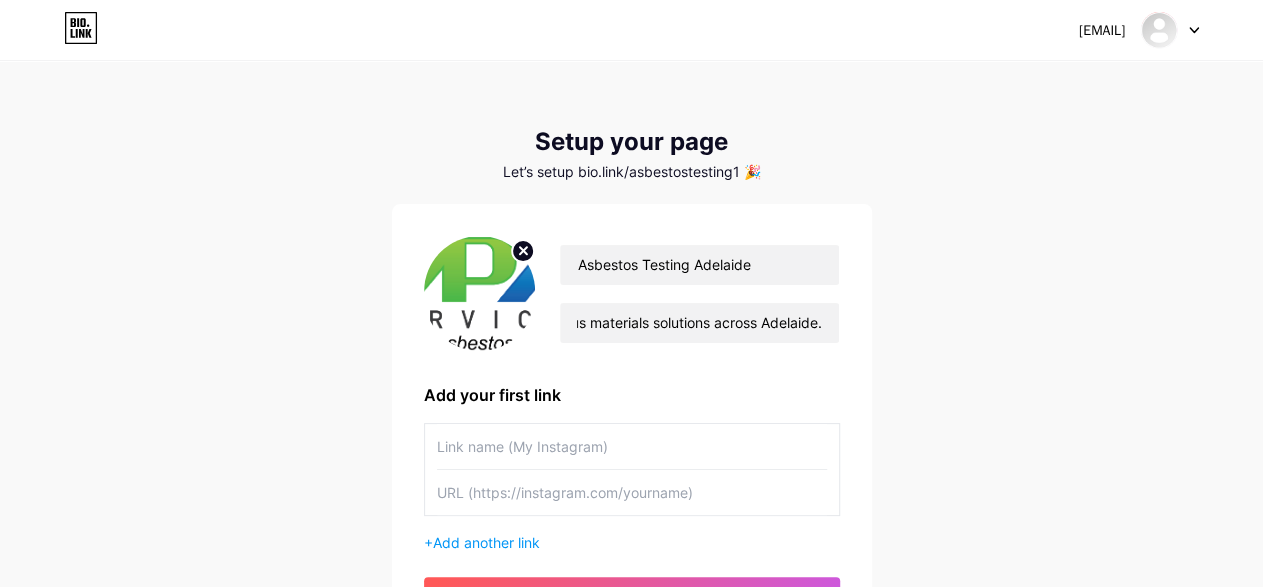 paste on "https://www.mpaasbestosremoval.com.au/asbestos-testing-adelaide/" 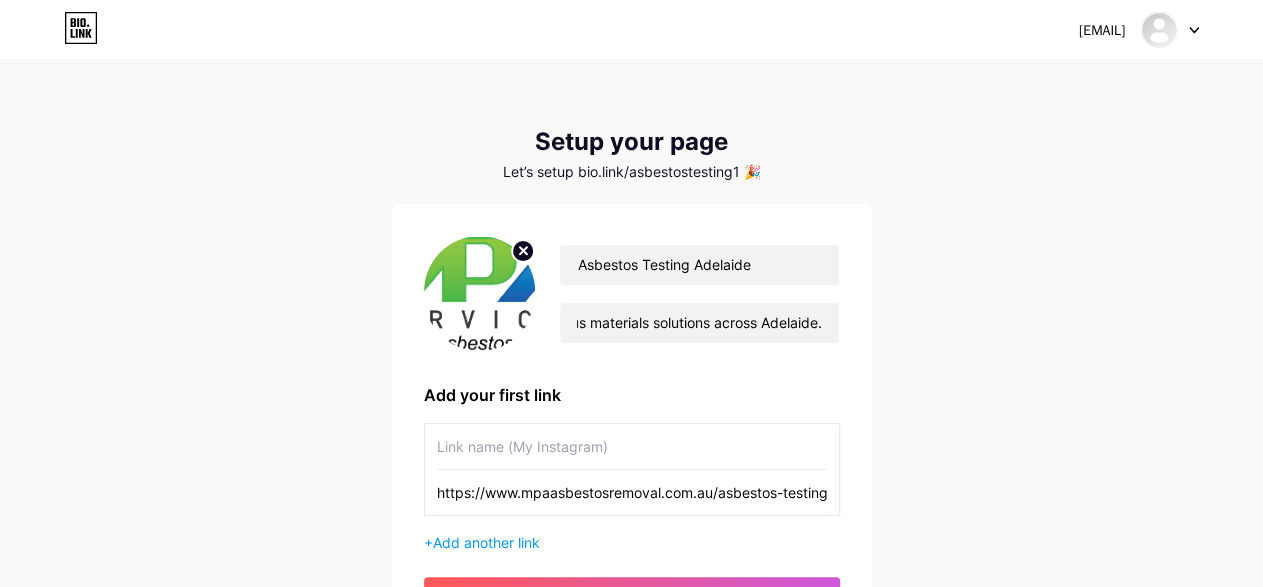 scroll, scrollTop: 0, scrollLeft: 72, axis: horizontal 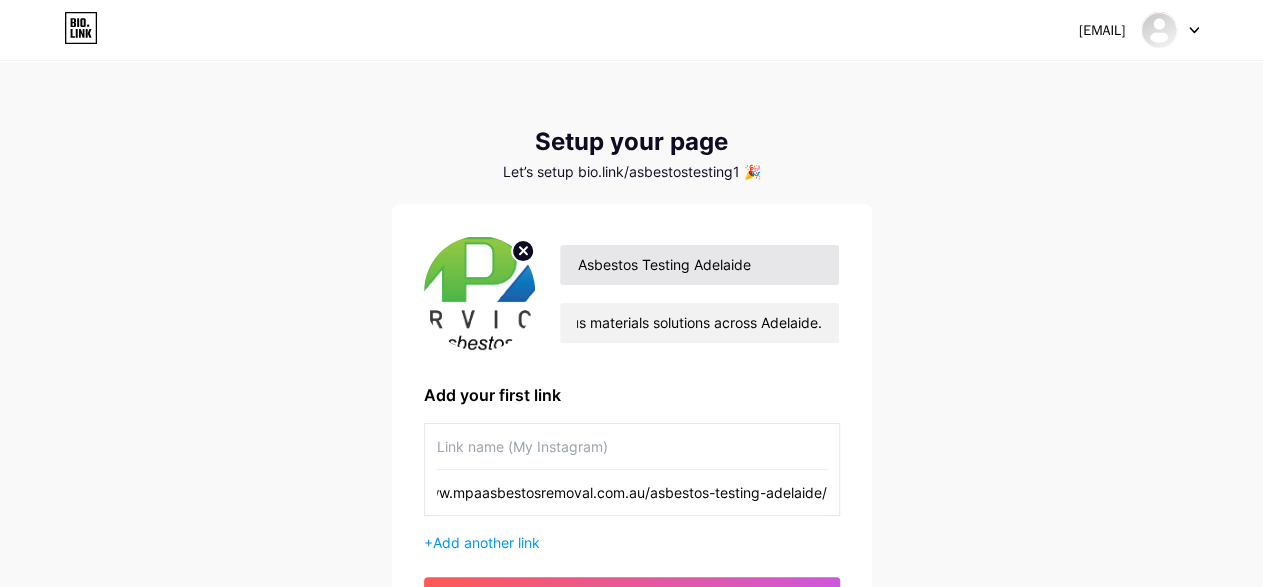 type on "https://www.mpaasbestosremoval.com.au/asbestos-testing-adelaide/" 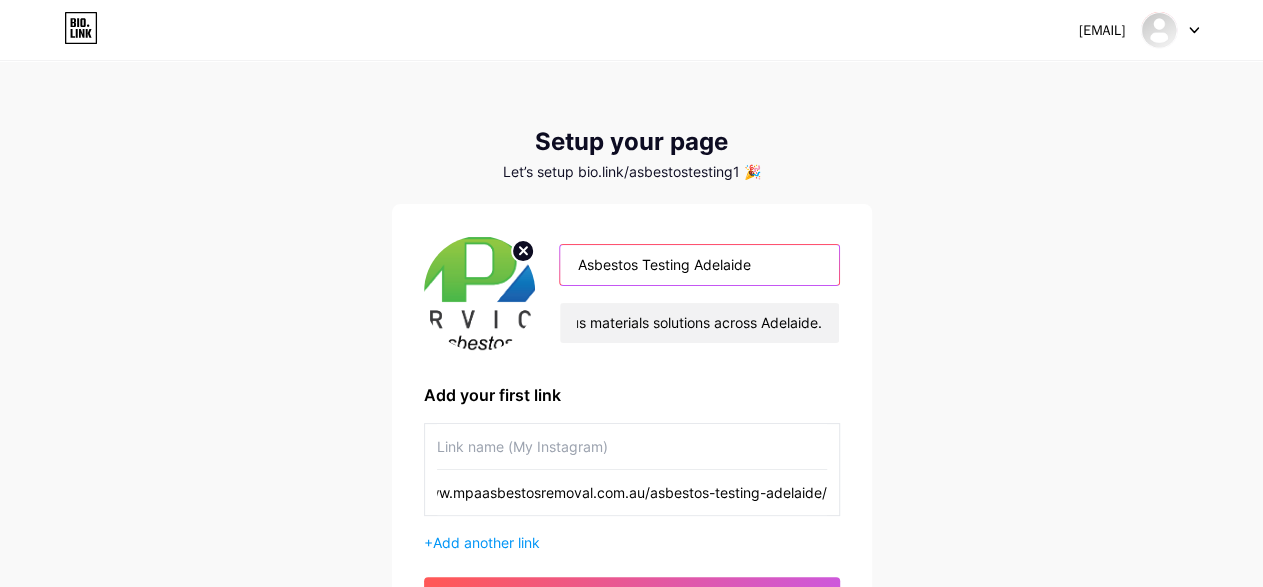 click on "Asbestos Testing Adelaide" at bounding box center (699, 265) 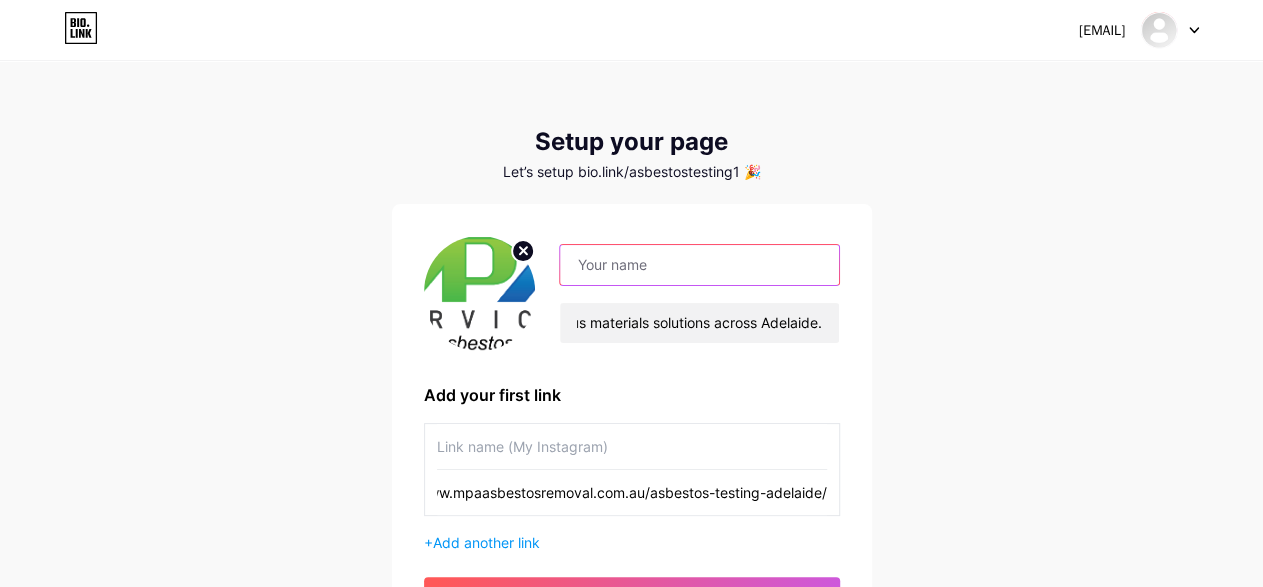 type 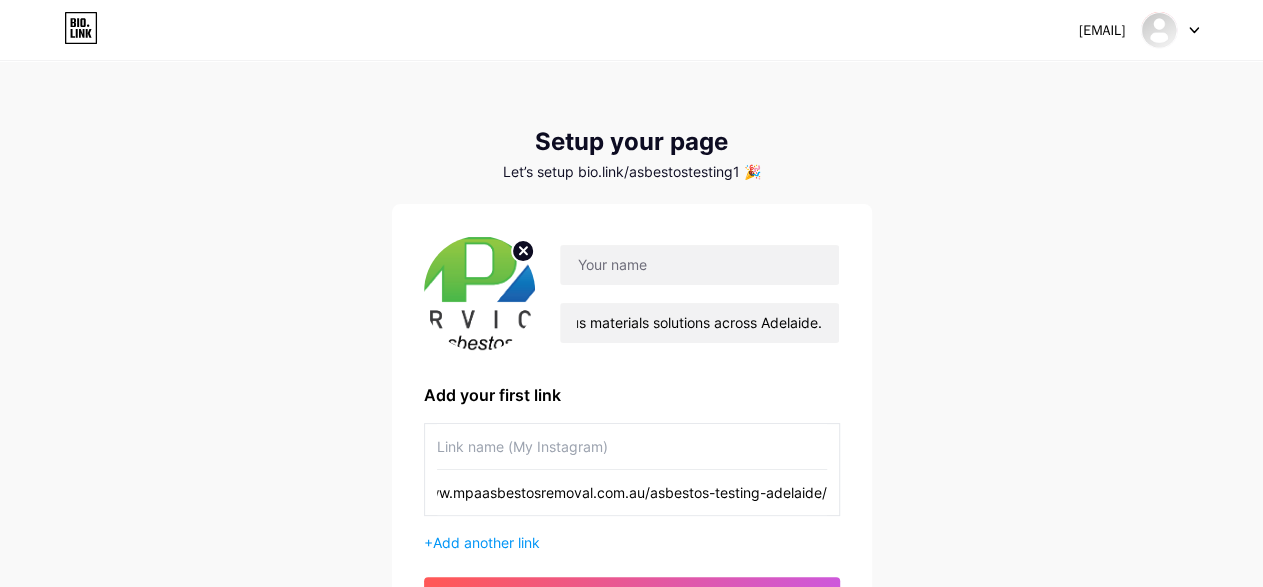 click at bounding box center [632, 446] 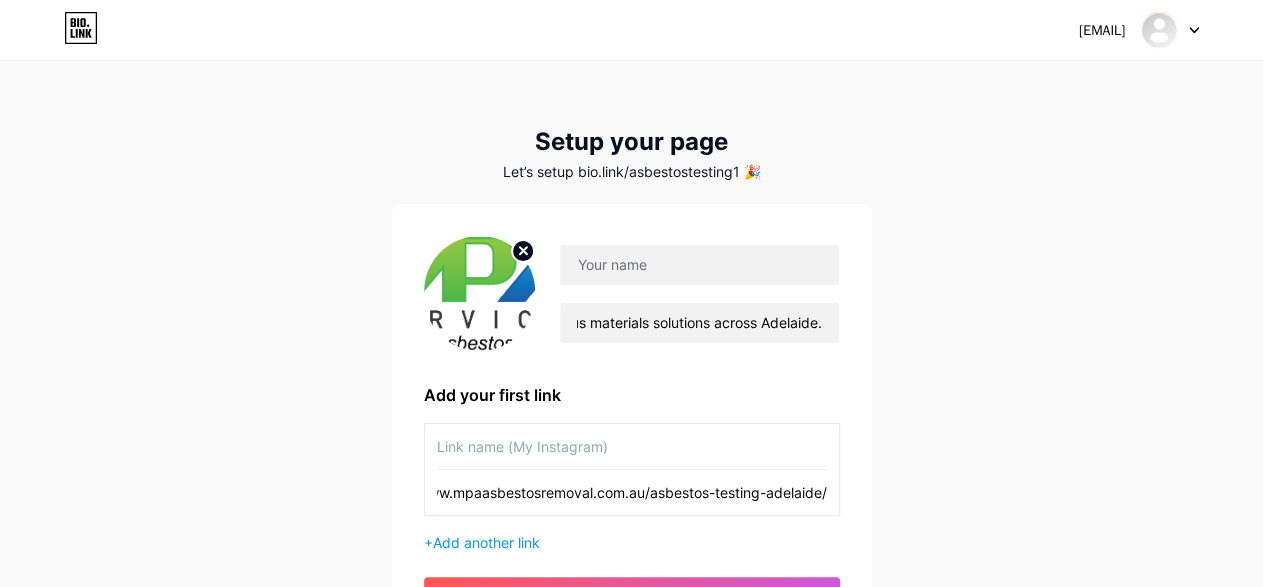 paste on "Asbestos Testing Adelaide" 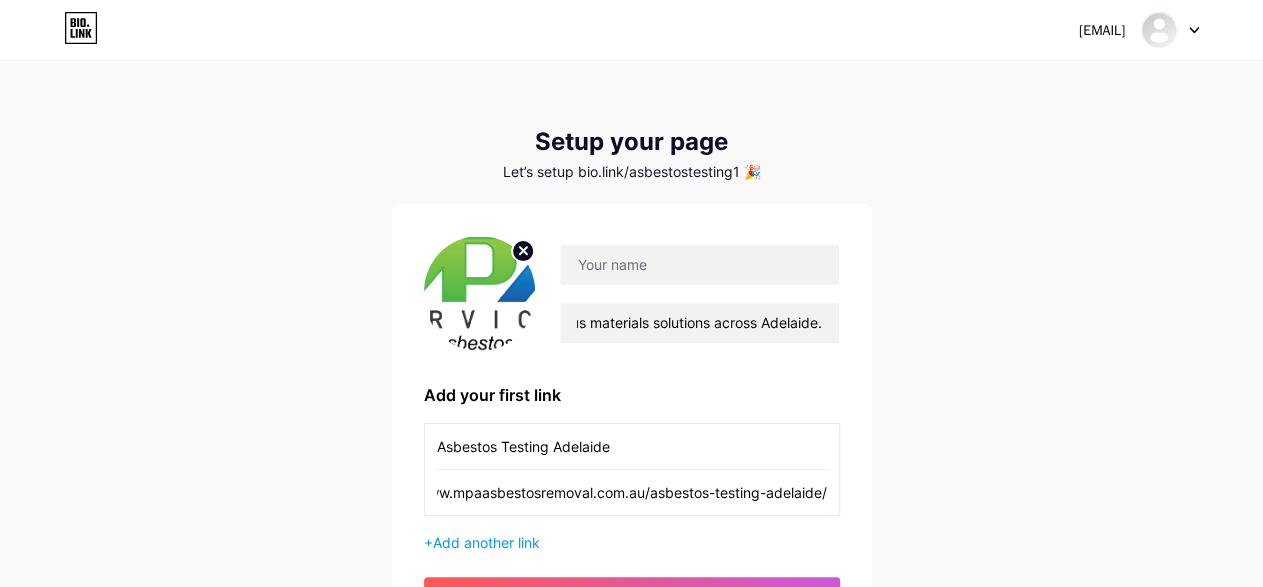 type on "Asbestos Testing Adelaide" 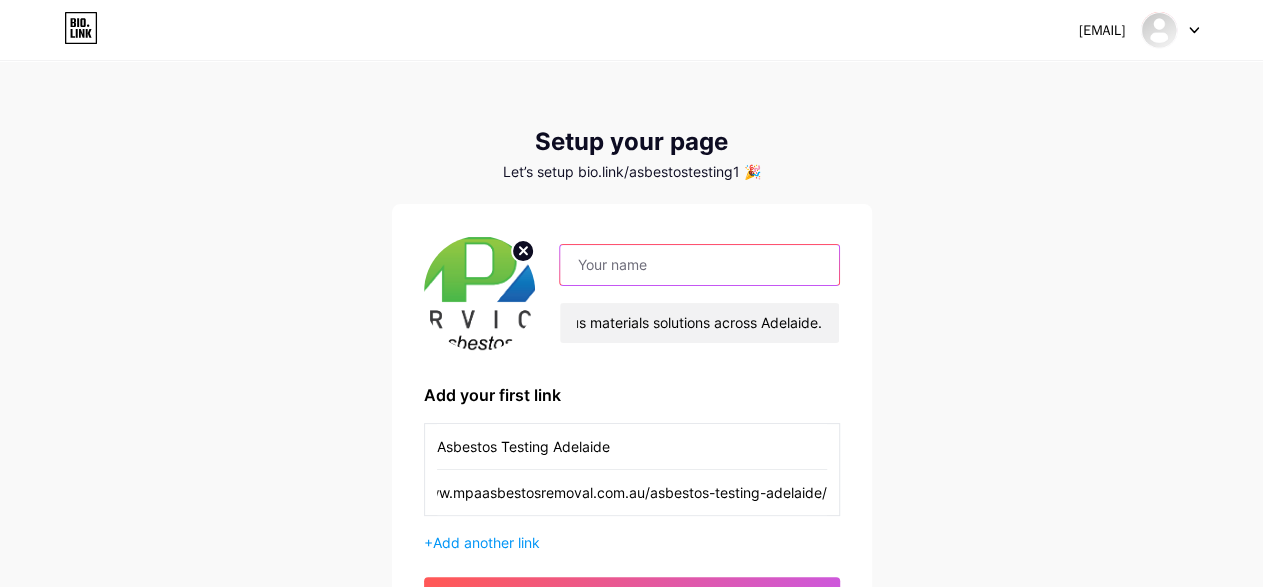 click at bounding box center [699, 265] 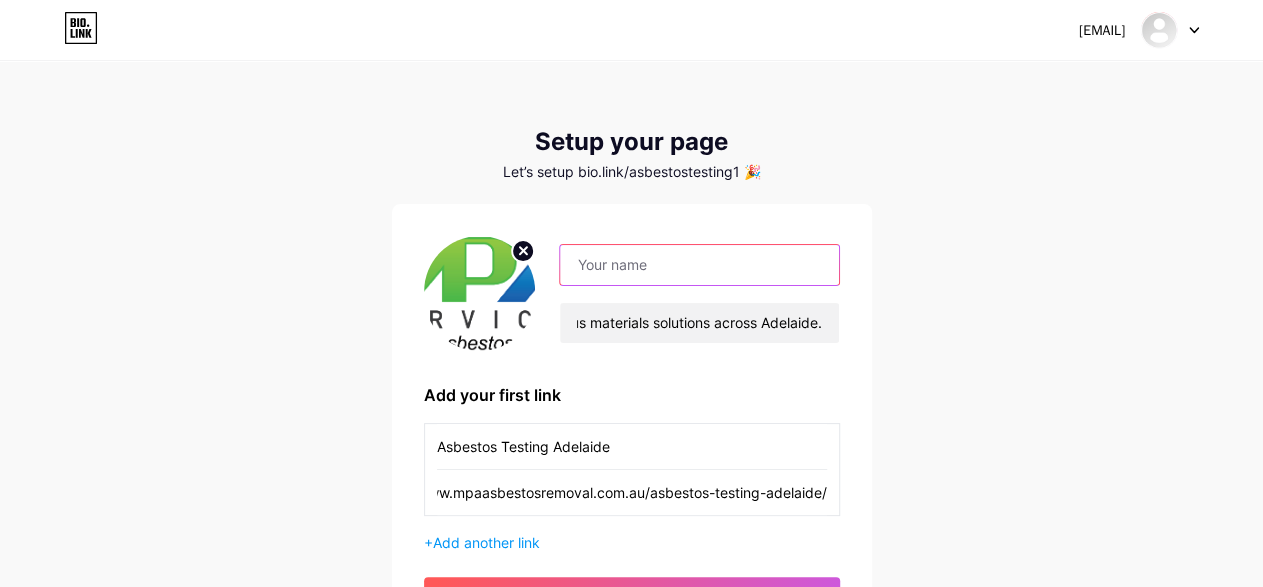 paste on "MPA Asbestos Services" 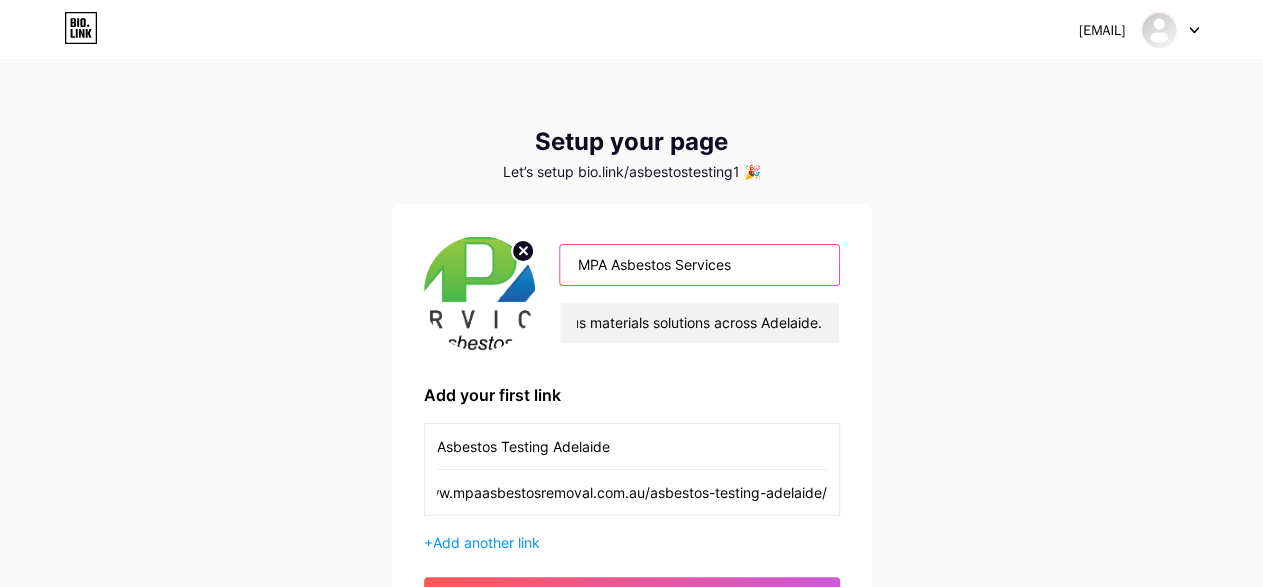 type on "MPA Asbestos Services" 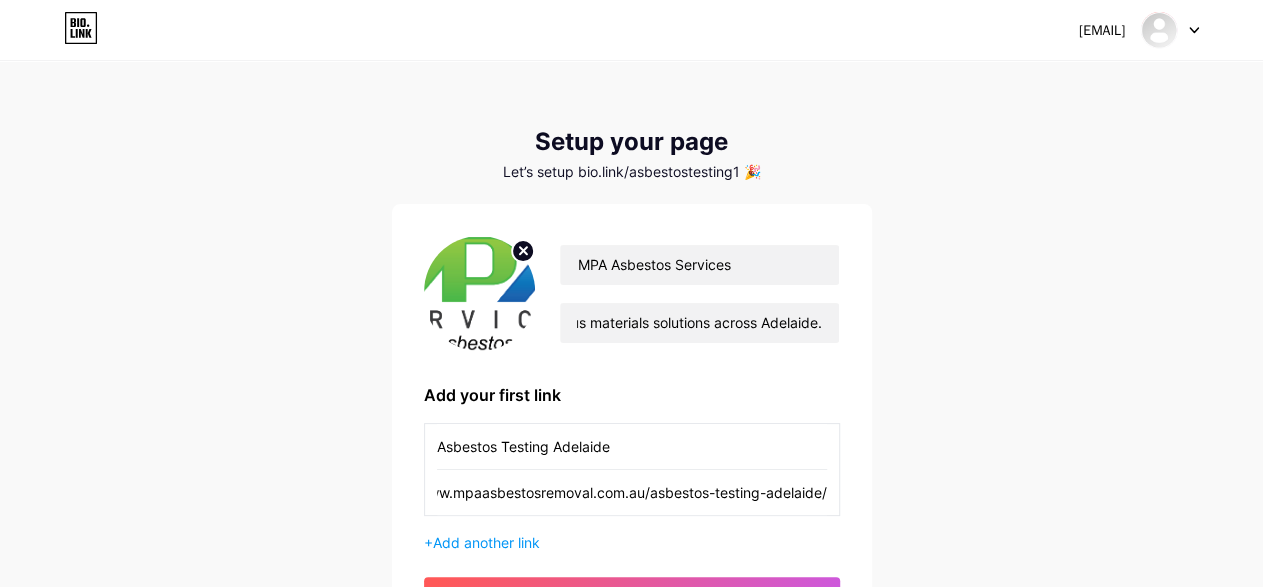 click on "[EMAIL] Dashboard Logout Setup your page Let’s setup bio.link/asbestostesting1 🎉 MPA Asbestos Services Trusted professionals in asbestos testing, asbestos sampling, and hazardous materials solutions across Adelaide. Add your first link Asbestos Testing Adelaide https://www.mpaasbestosremoval.com.au/asbestos-testing-adelaide/ + Add another link get started" at bounding box center [631, 356] 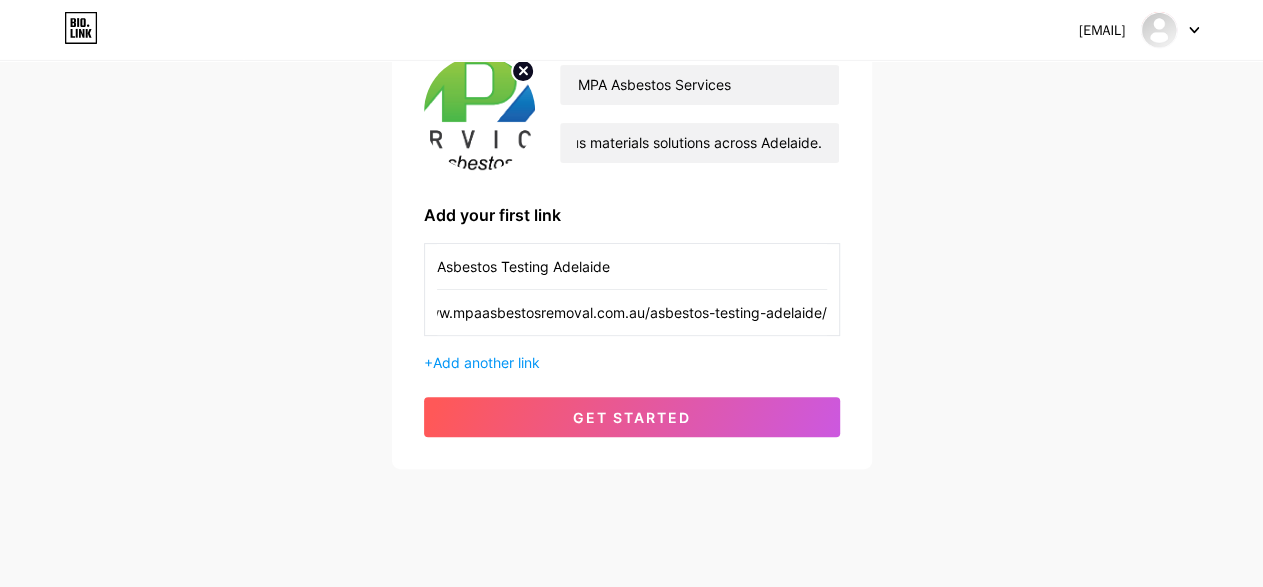 scroll, scrollTop: 204, scrollLeft: 0, axis: vertical 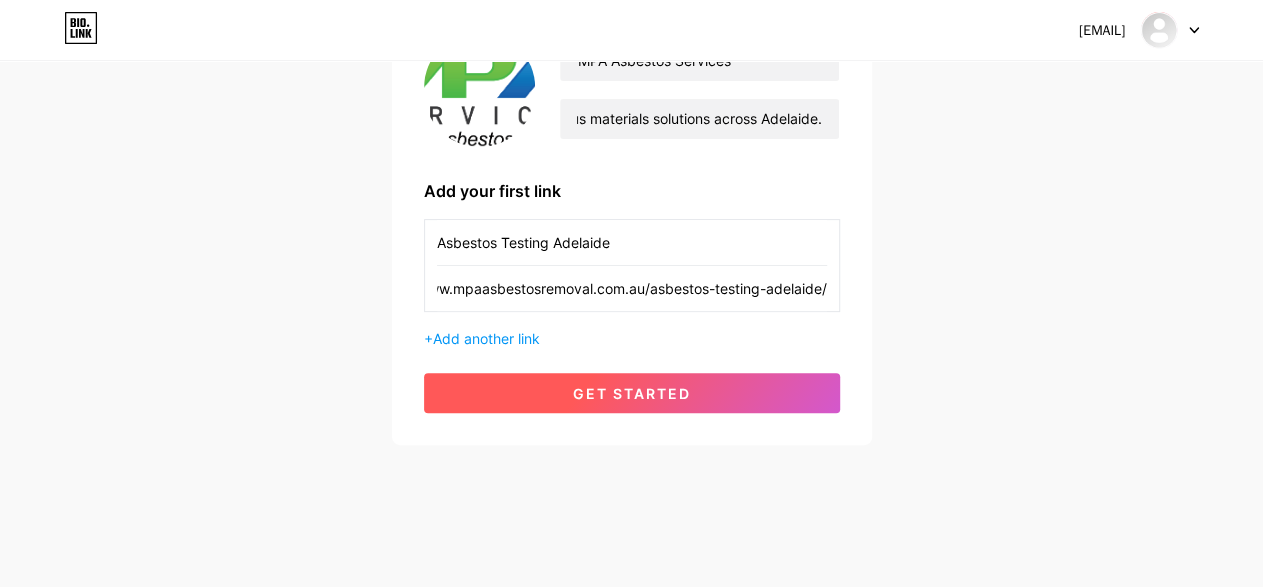 click on "get started" at bounding box center [632, 393] 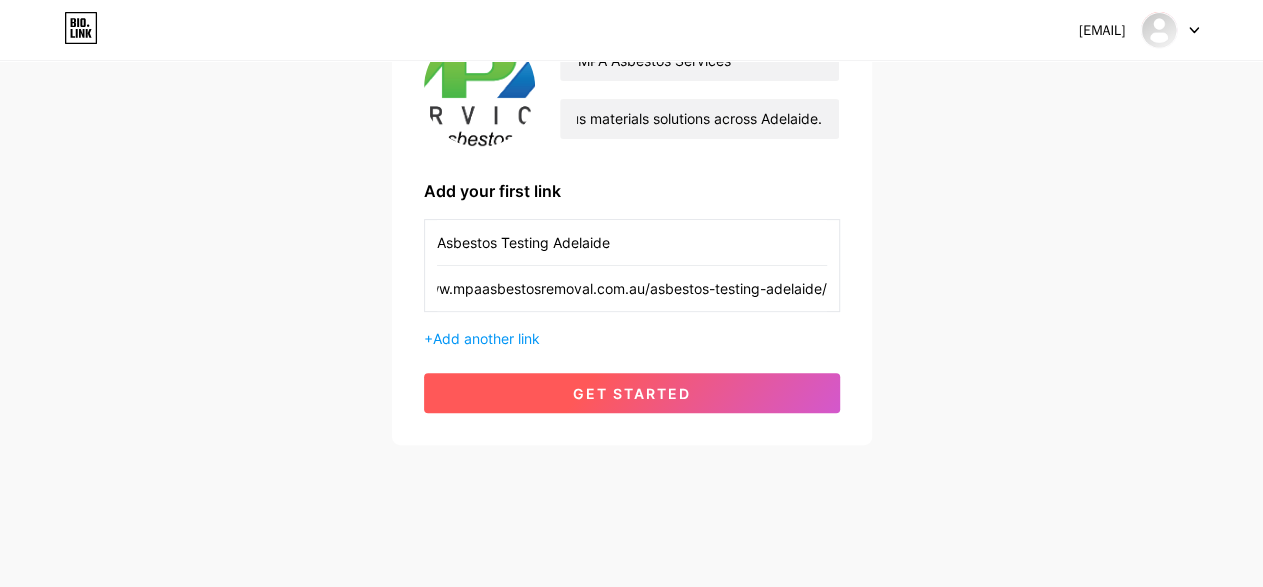 click on "get started" at bounding box center (632, 393) 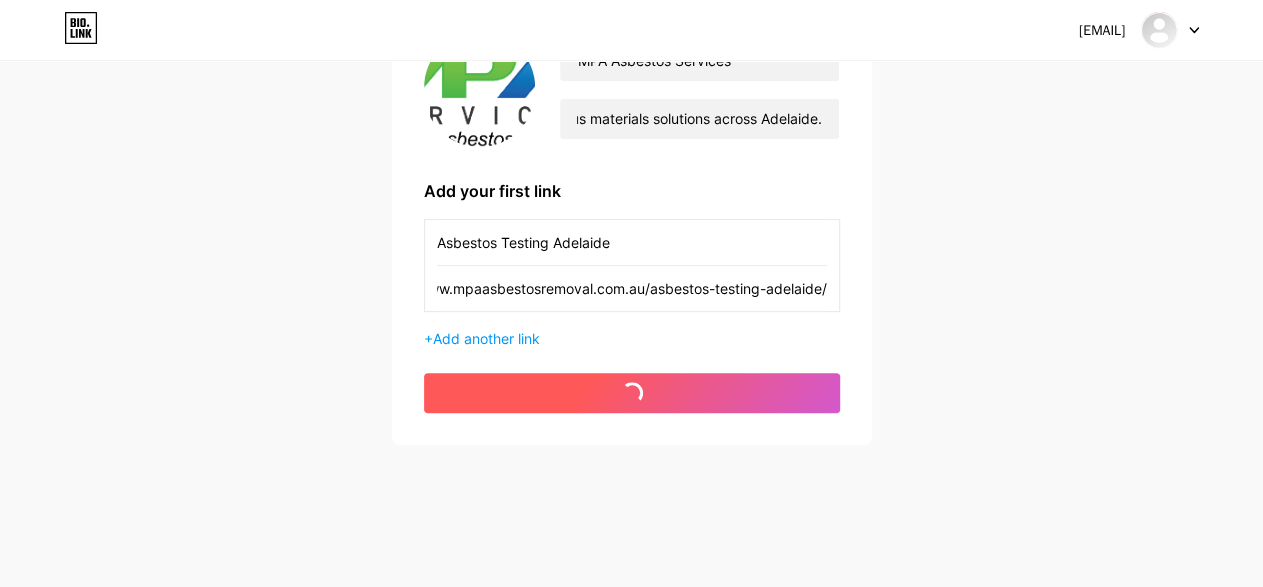 click on "get started" at bounding box center [632, 393] 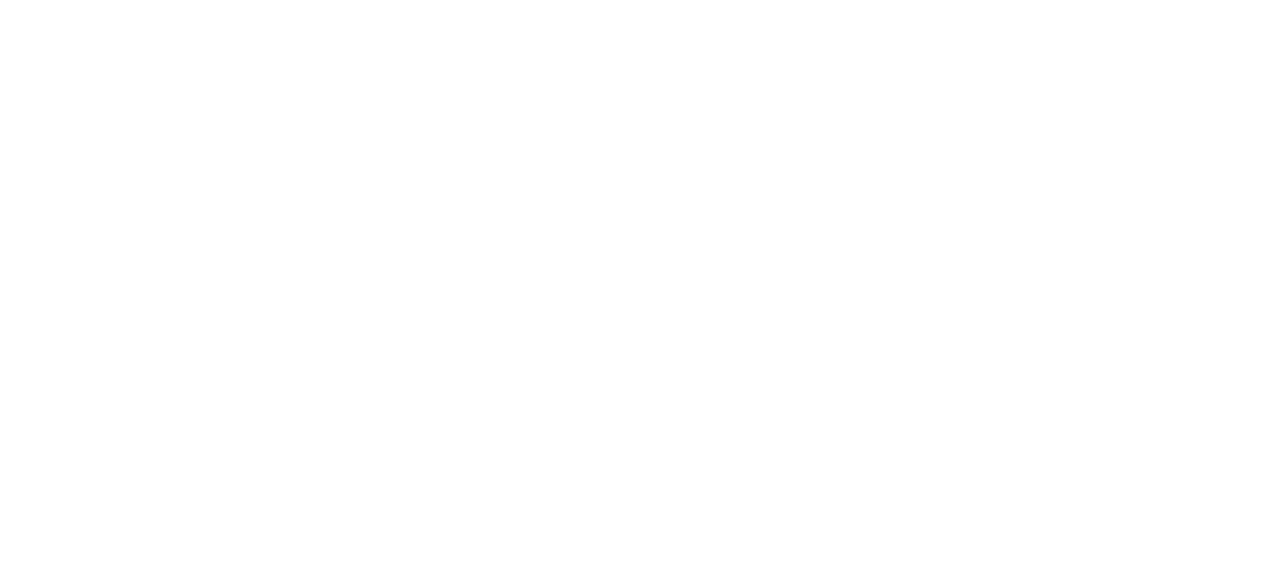 scroll, scrollTop: 0, scrollLeft: 0, axis: both 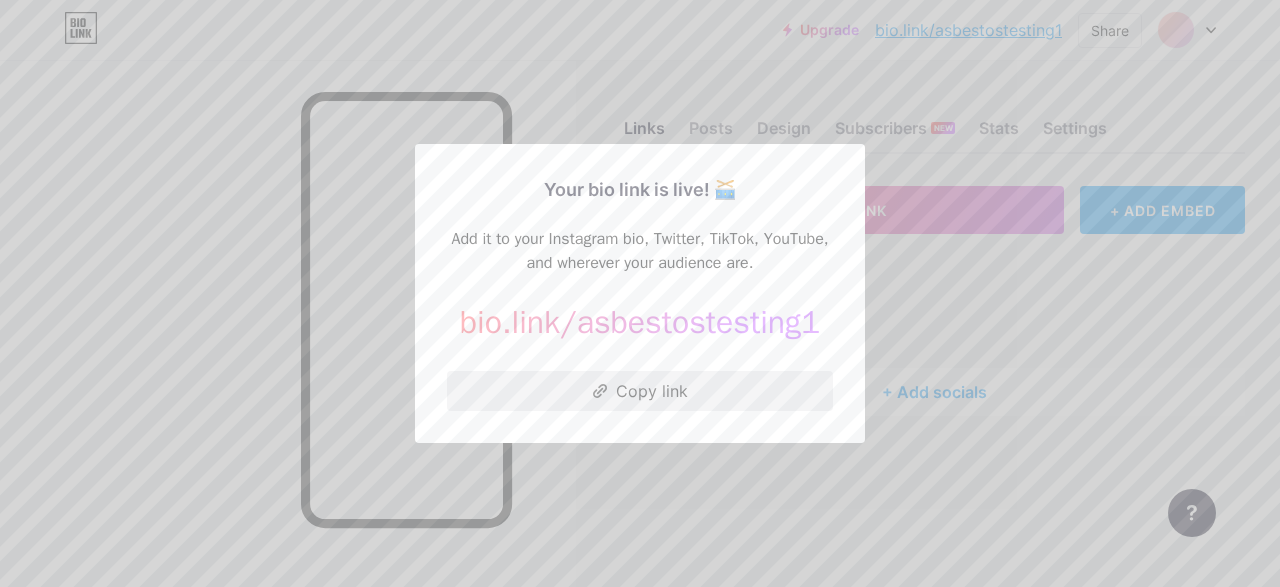 click on "Copy link" at bounding box center [640, 391] 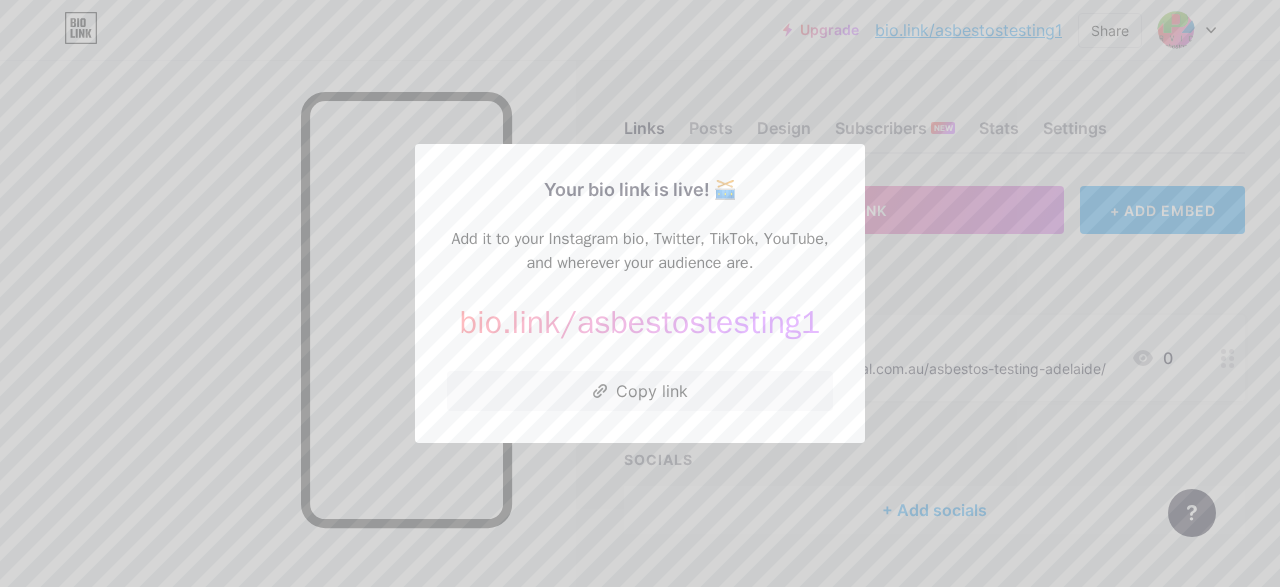 click at bounding box center (640, 293) 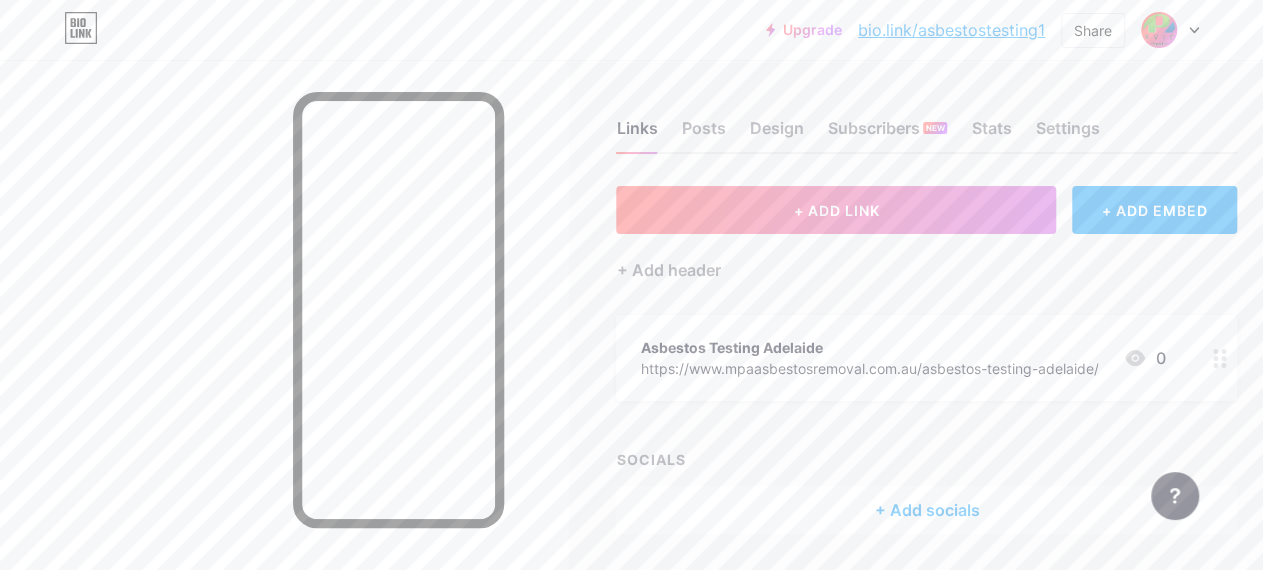 click at bounding box center [1159, 30] 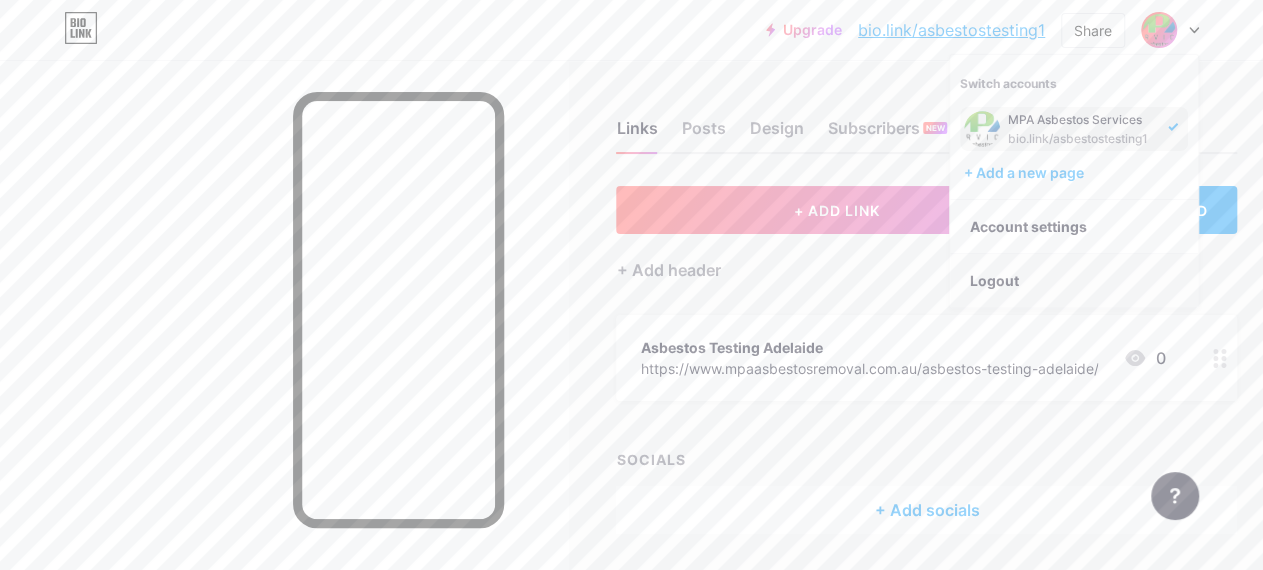 click on "Logout" at bounding box center [1074, 281] 